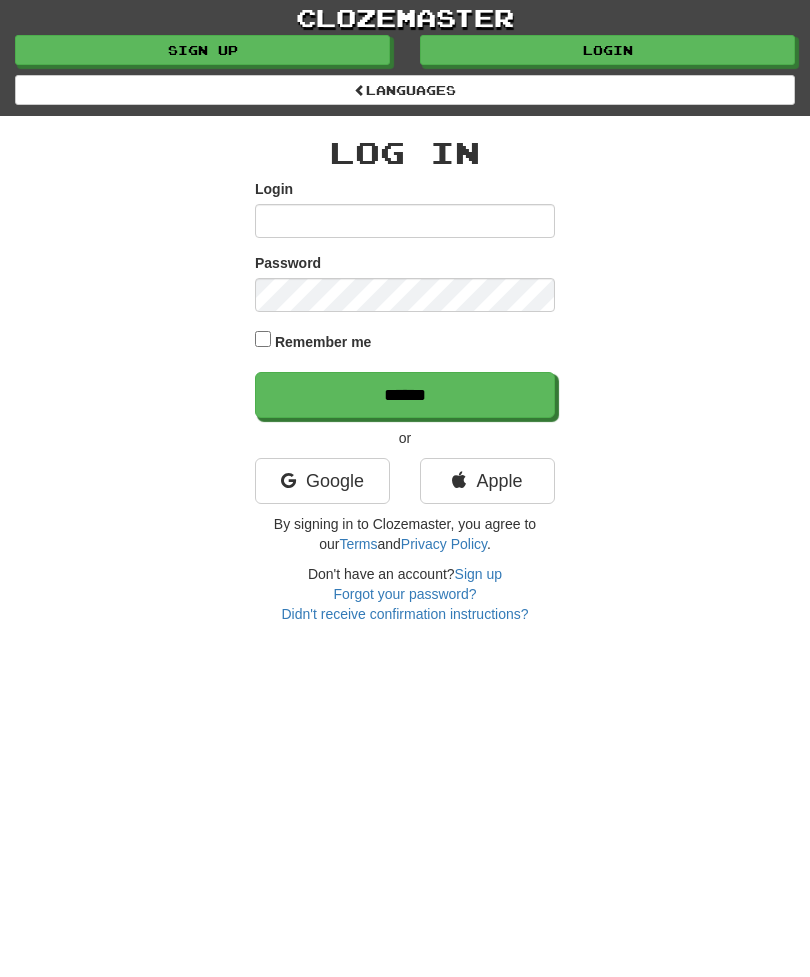 scroll, scrollTop: 0, scrollLeft: 0, axis: both 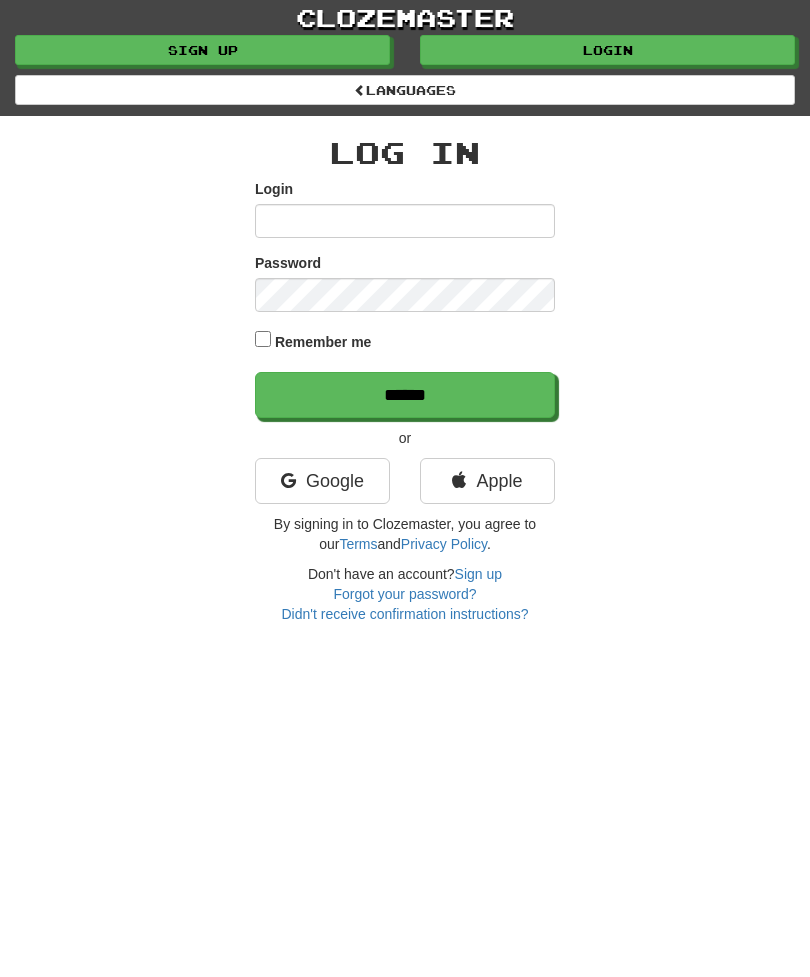 click on "Google" at bounding box center [322, 481] 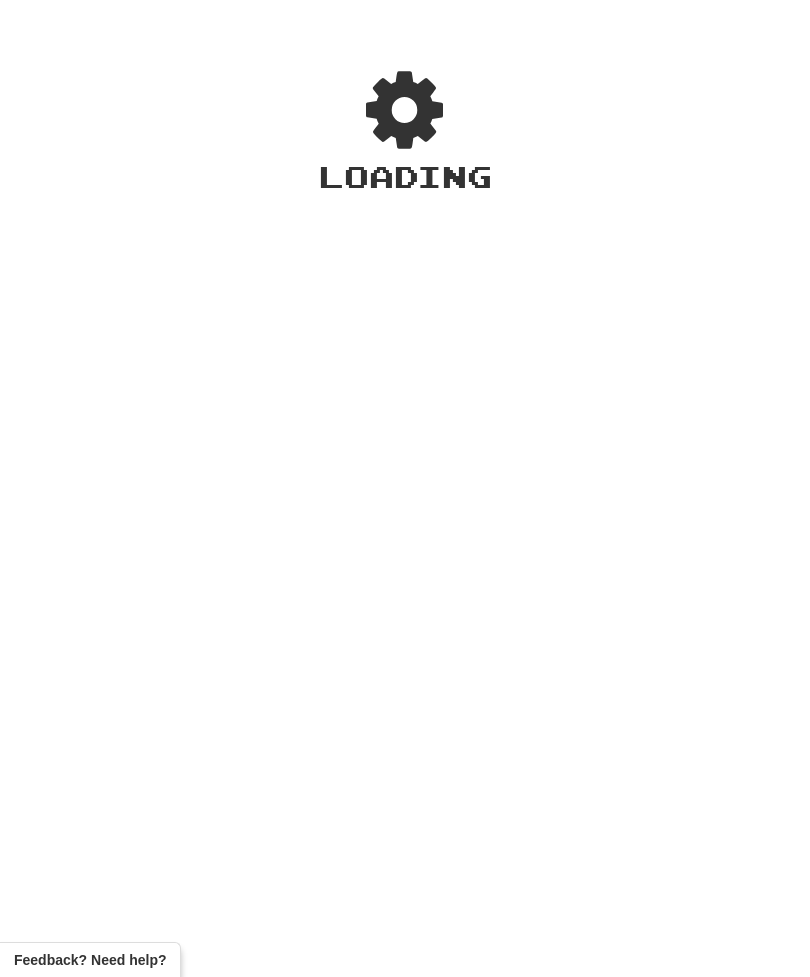 scroll, scrollTop: 0, scrollLeft: 0, axis: both 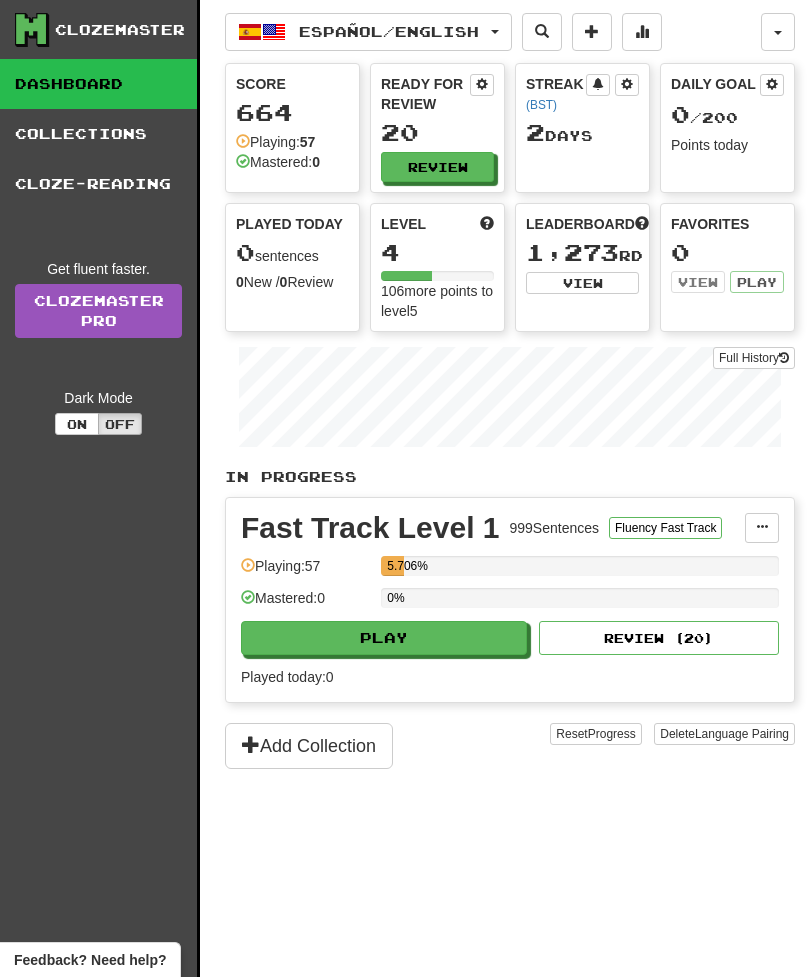 click on "Play" at bounding box center [384, 638] 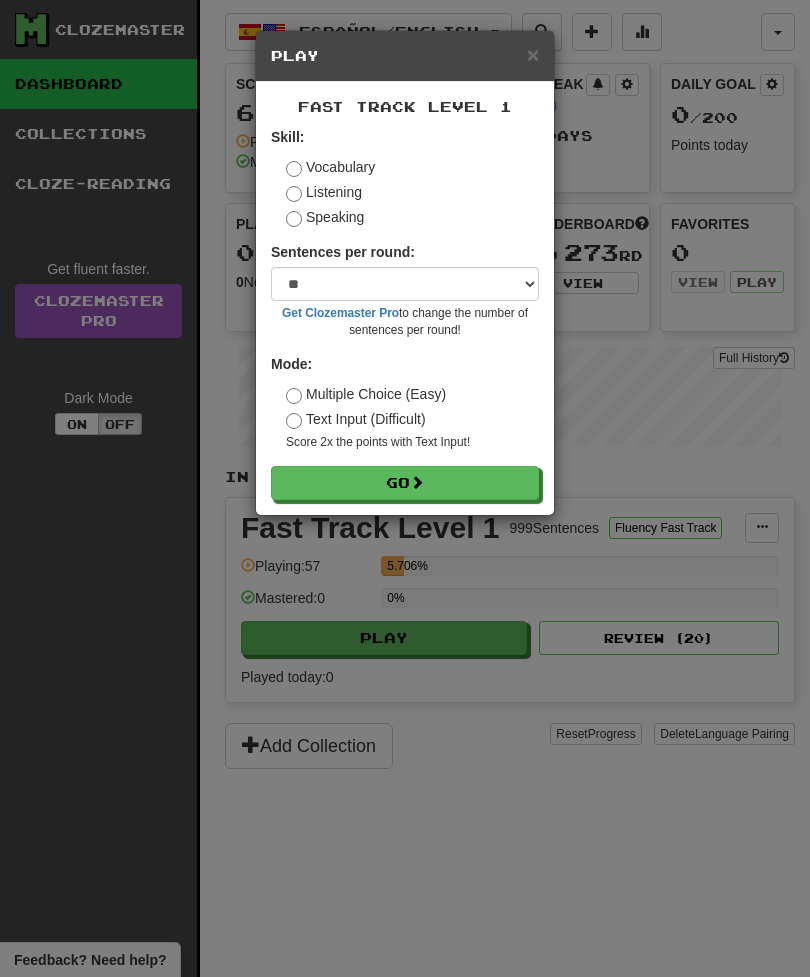 click at bounding box center [417, 482] 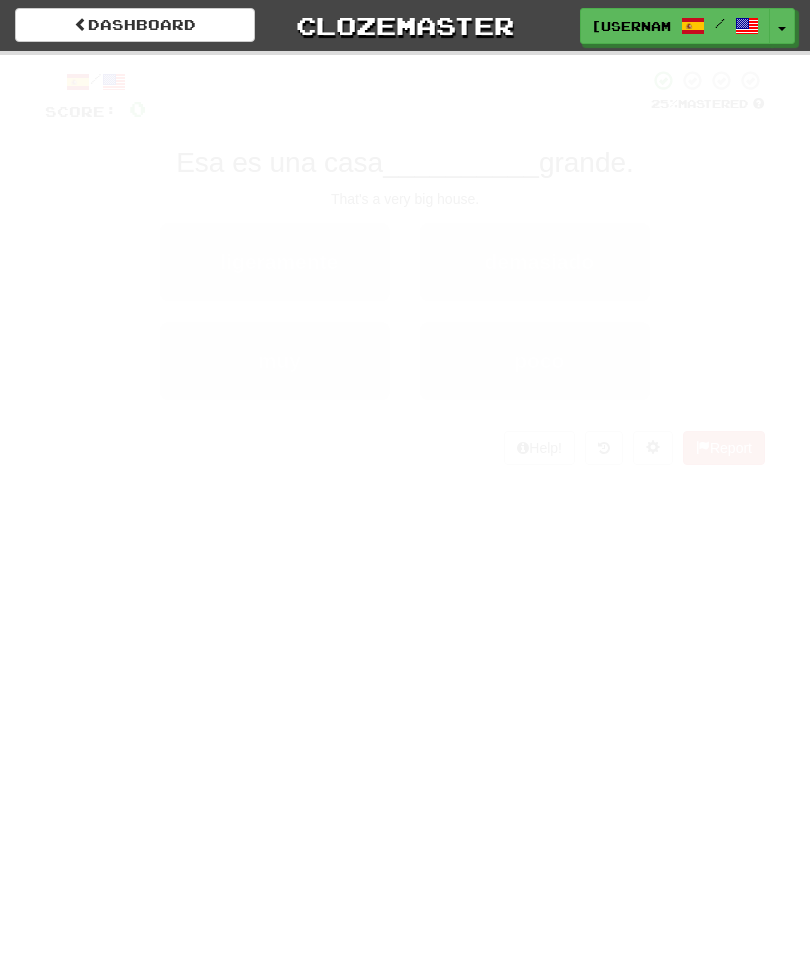 scroll, scrollTop: 0, scrollLeft: 0, axis: both 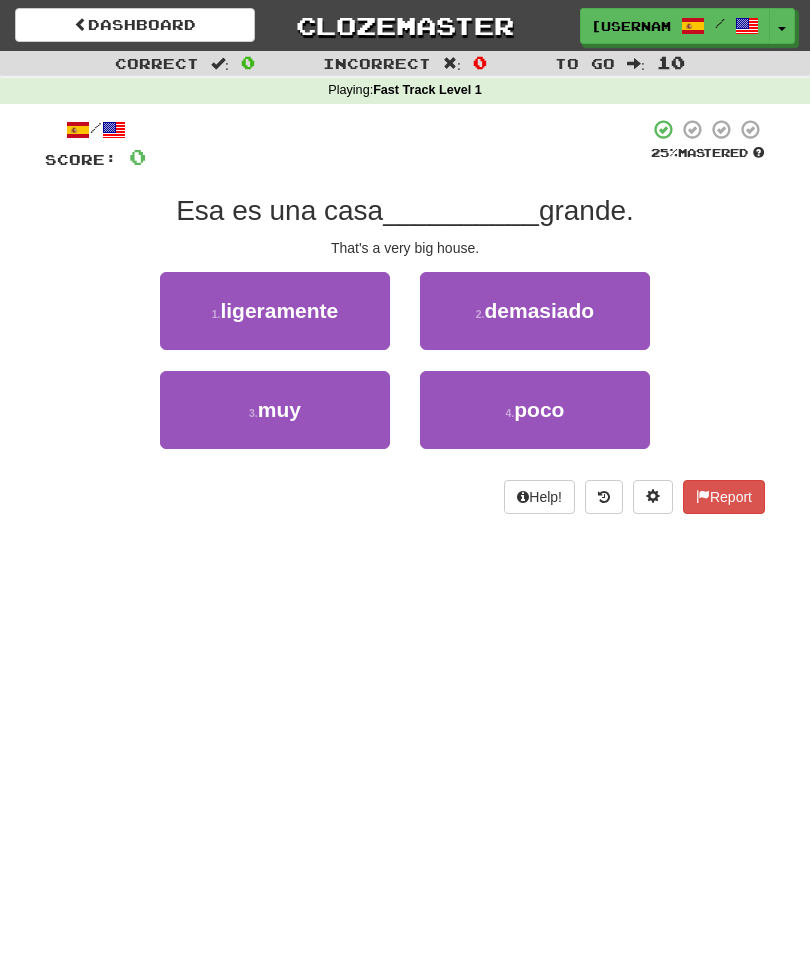click on "3 .  muy" at bounding box center [275, 410] 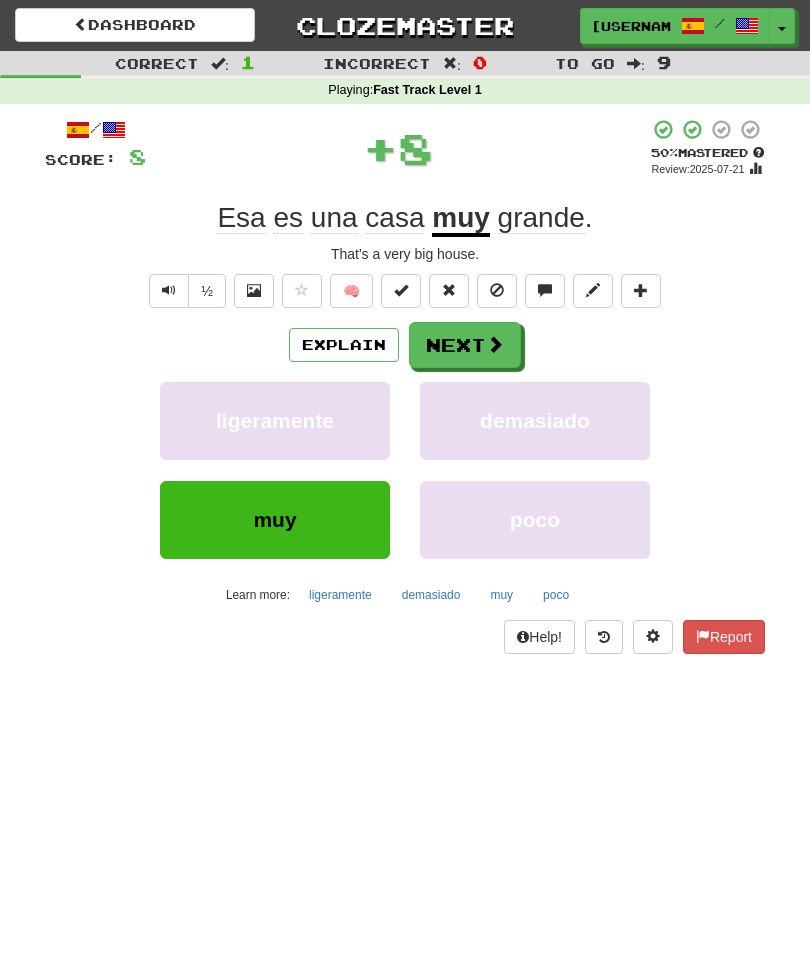 click on "Next" at bounding box center (465, 345) 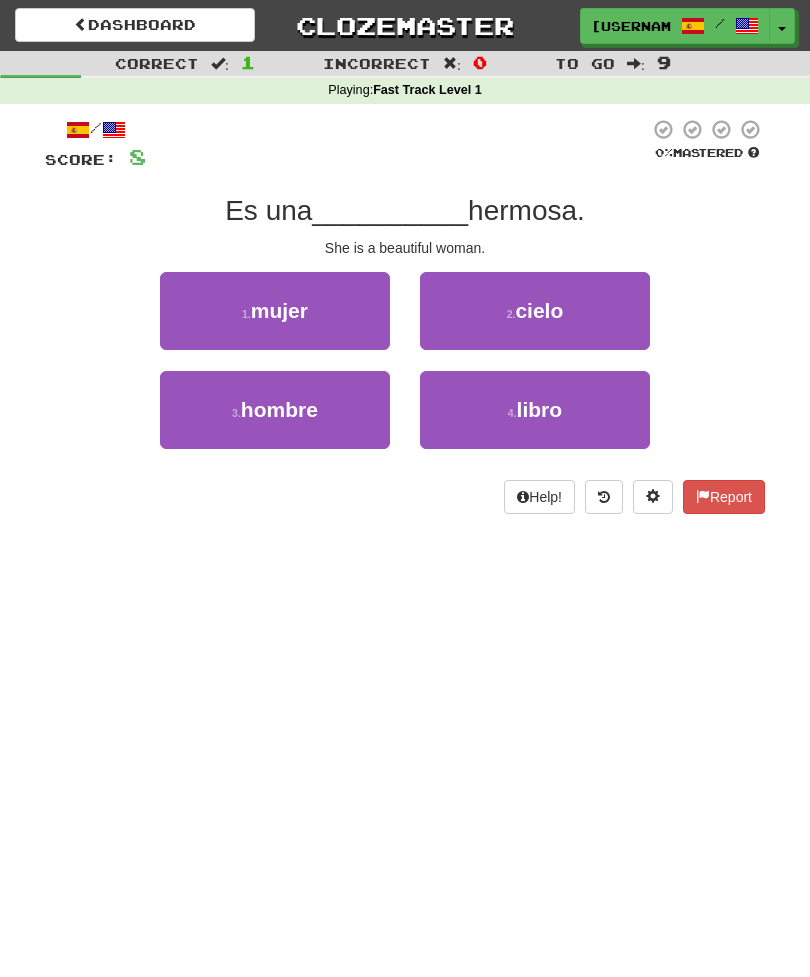 click on "1 .  mujer" at bounding box center [275, 311] 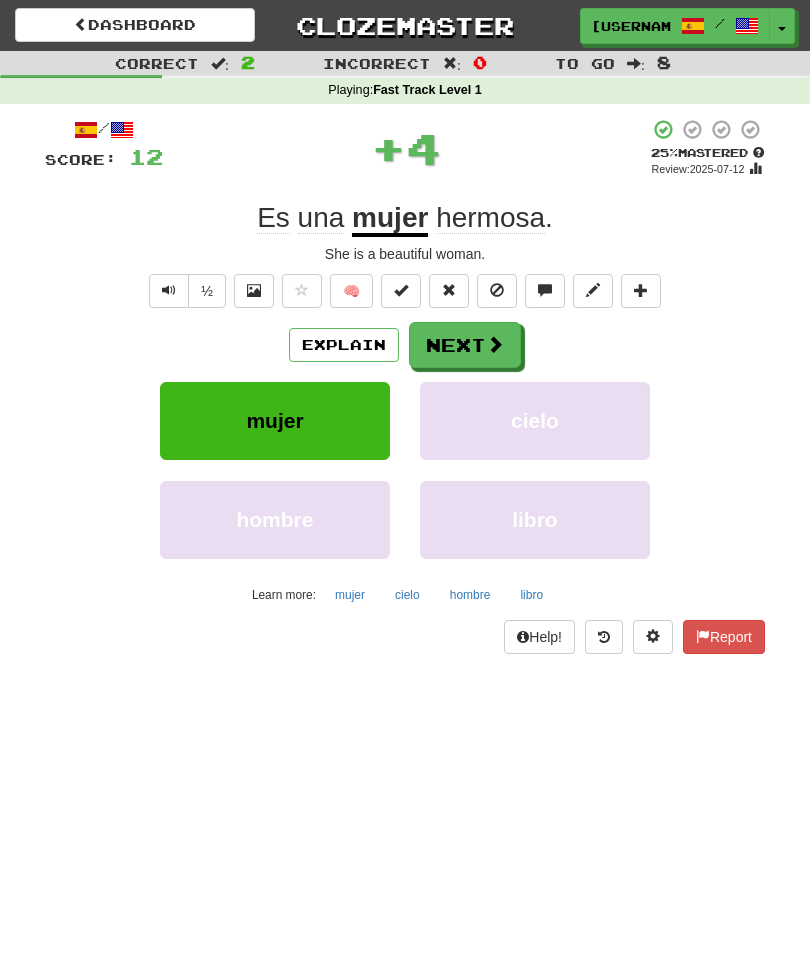 click on "Next" at bounding box center [465, 345] 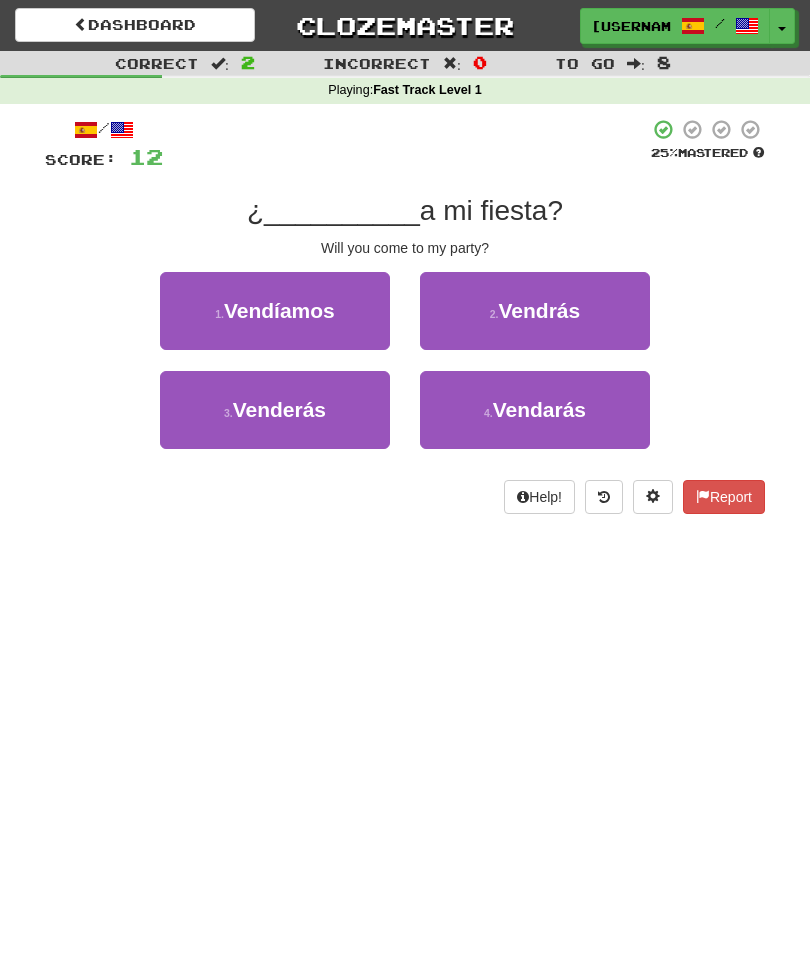 click on "2 .  Vendrás" at bounding box center [535, 311] 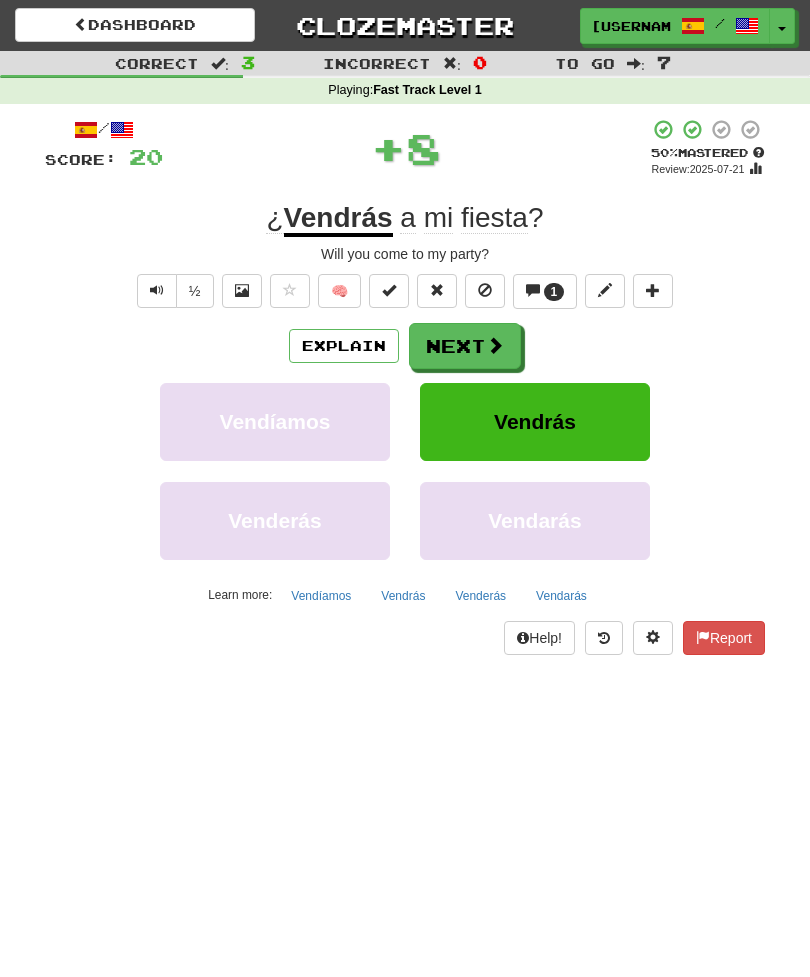 click on "Next" at bounding box center [465, 346] 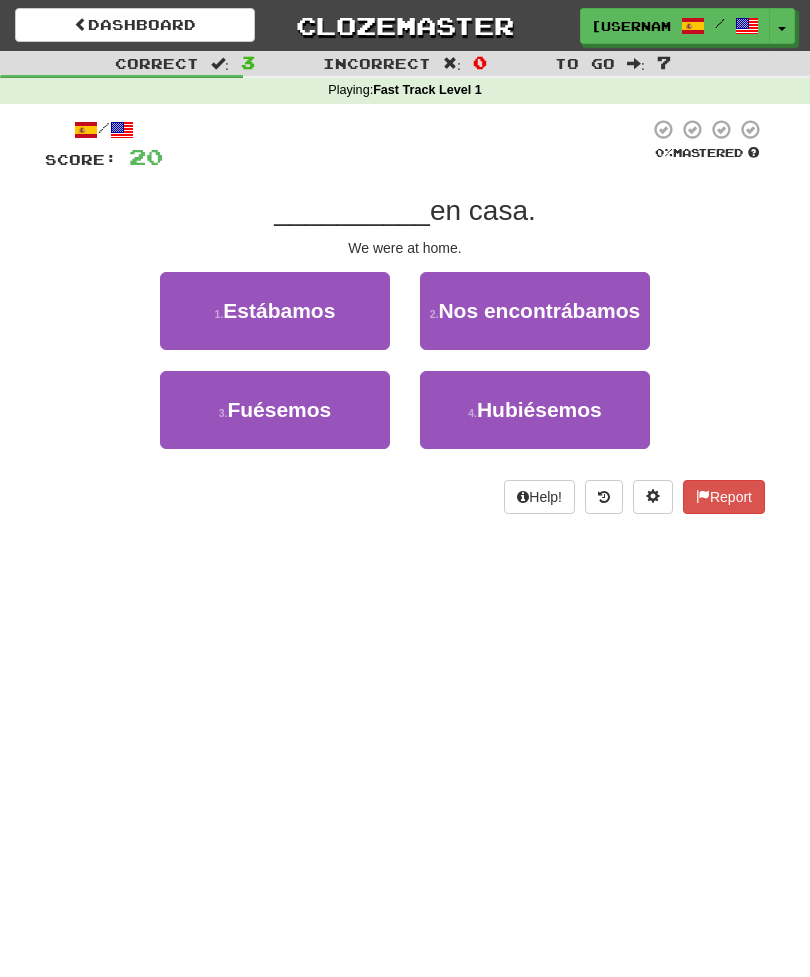 click on "1 .  Estábamos" at bounding box center (275, 311) 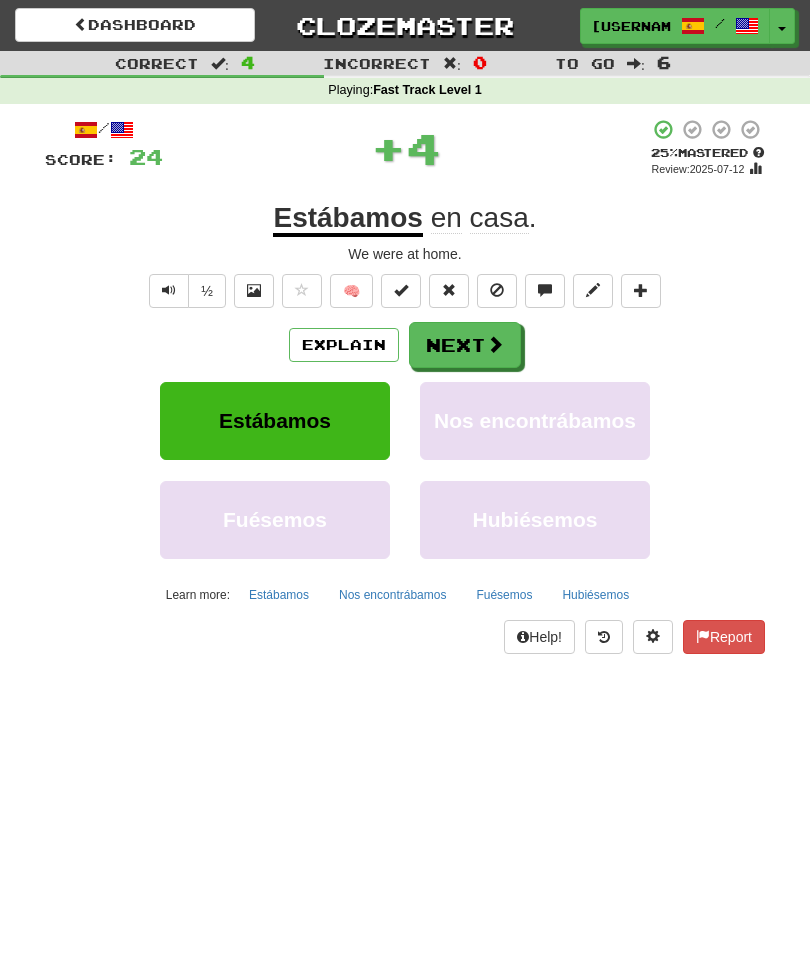 click on "Next" at bounding box center [465, 345] 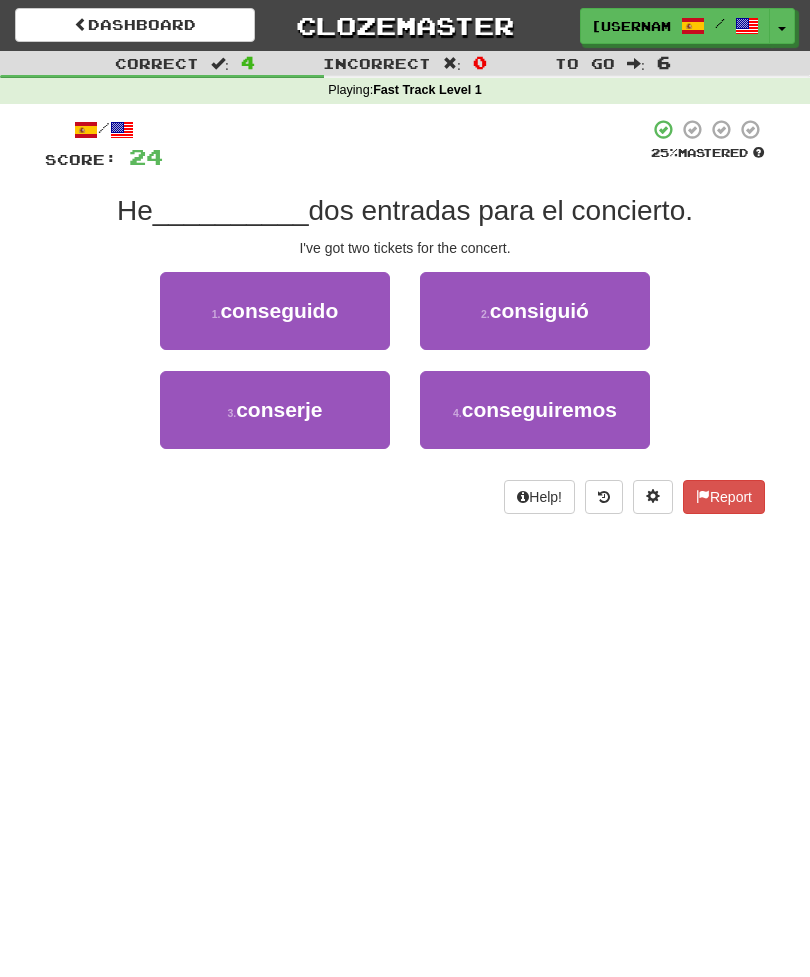 click on "1 .  conseguido" at bounding box center [275, 311] 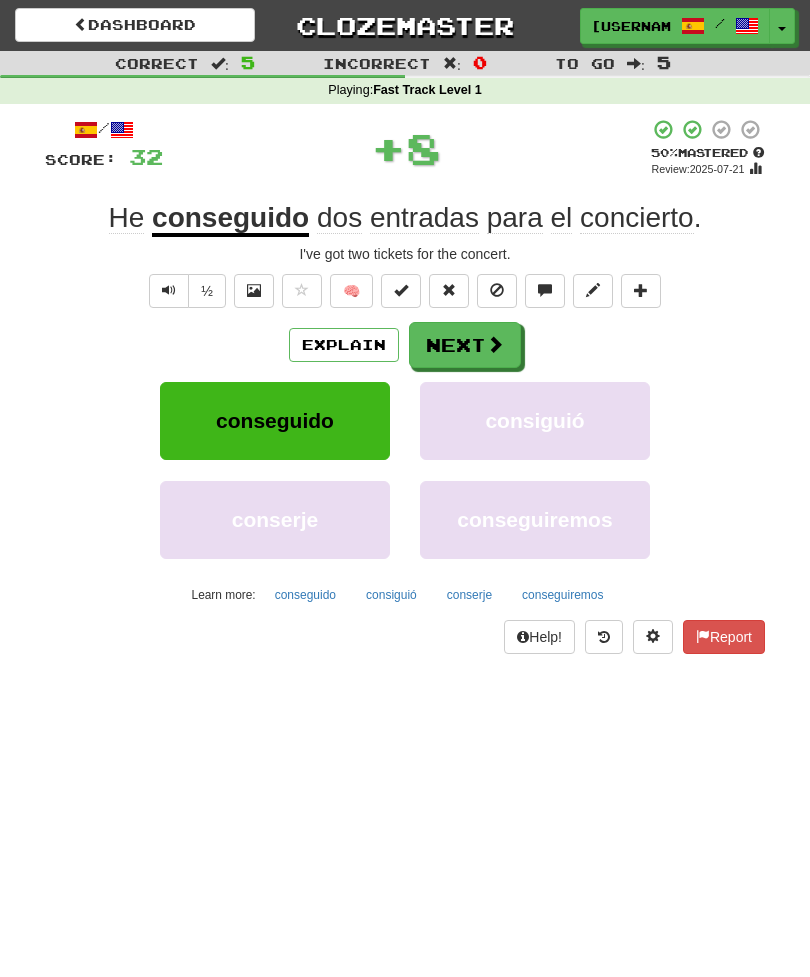 click at bounding box center [495, 344] 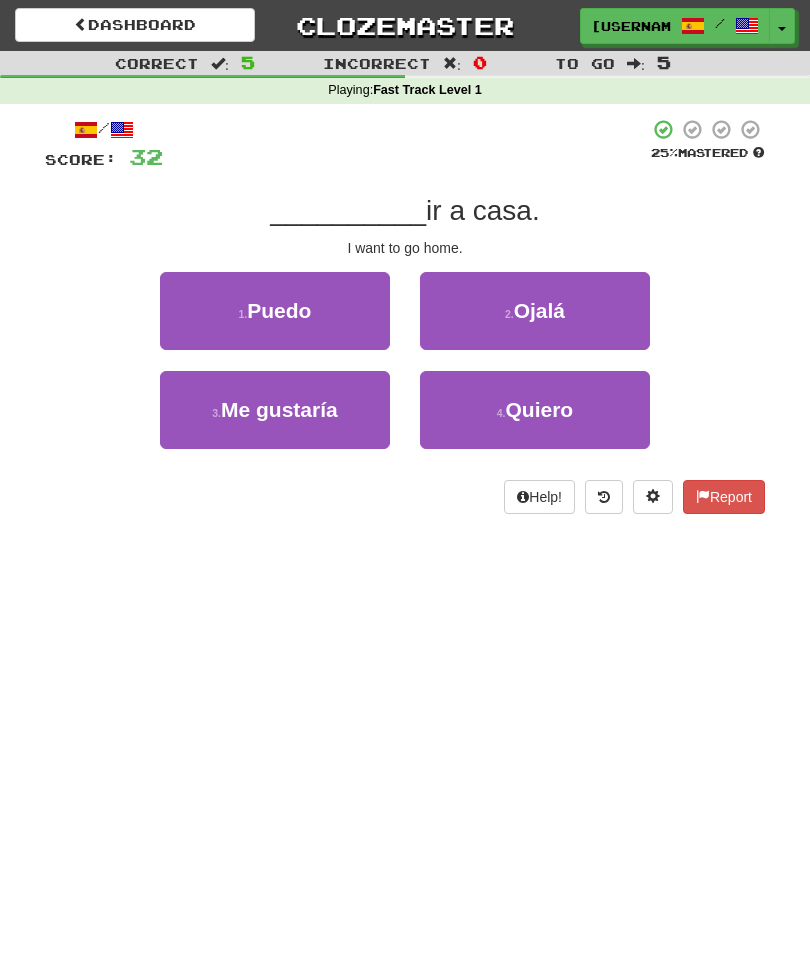 click on "2 .  Ojalá" at bounding box center (535, 311) 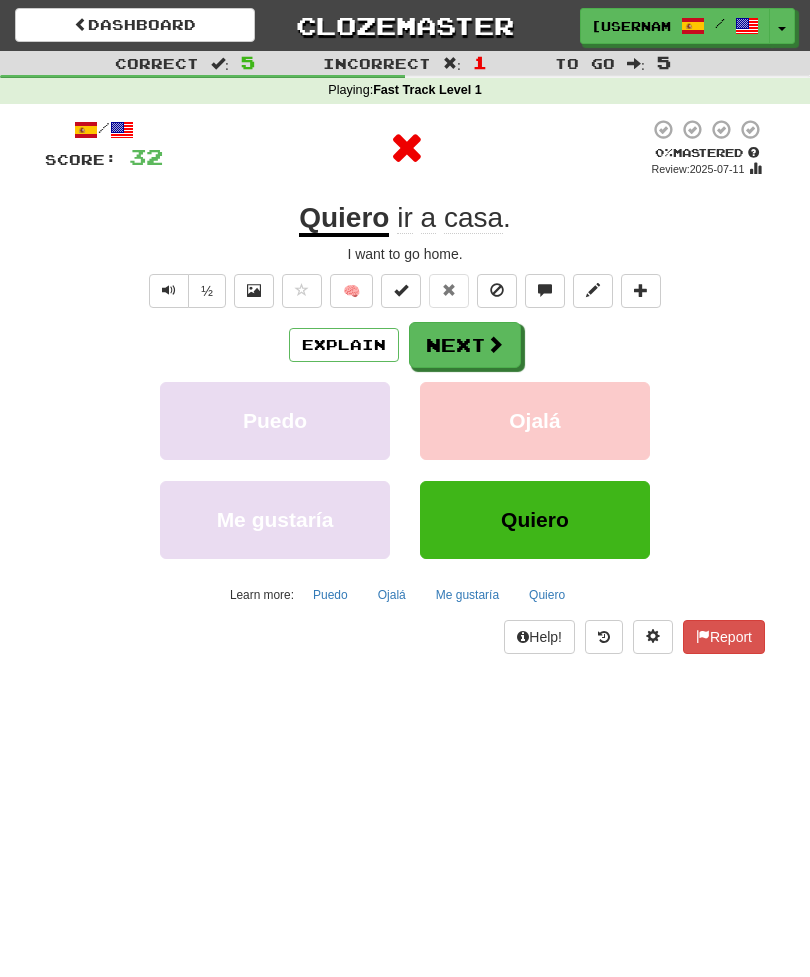click at bounding box center (495, 344) 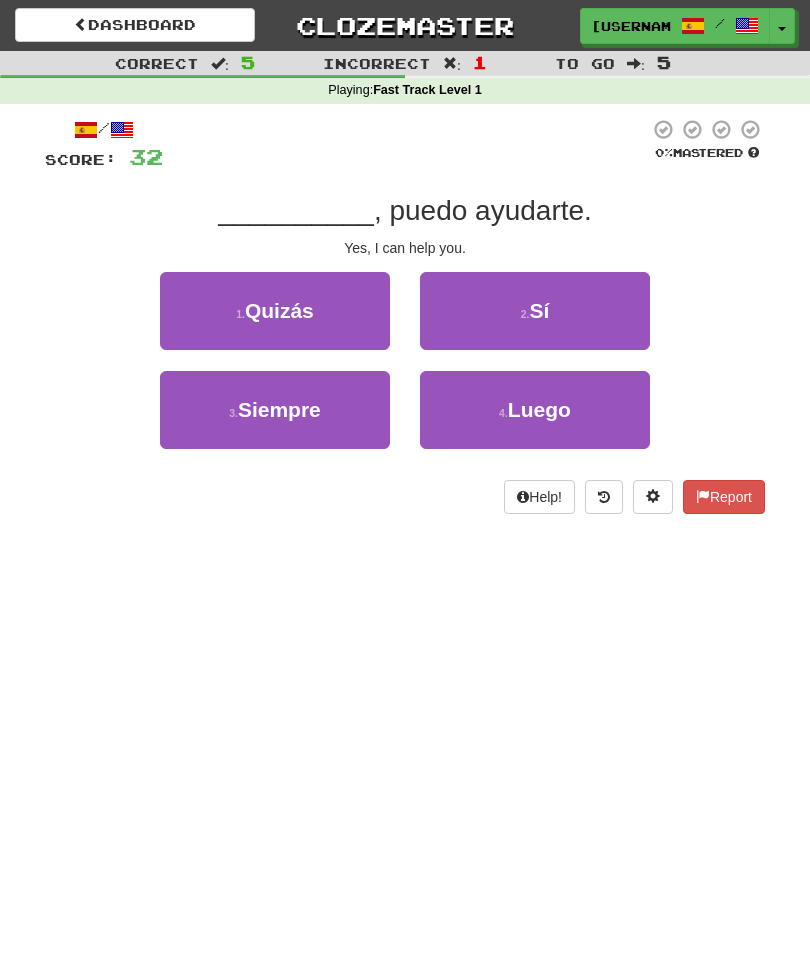click on "2 .  Sí" at bounding box center (535, 311) 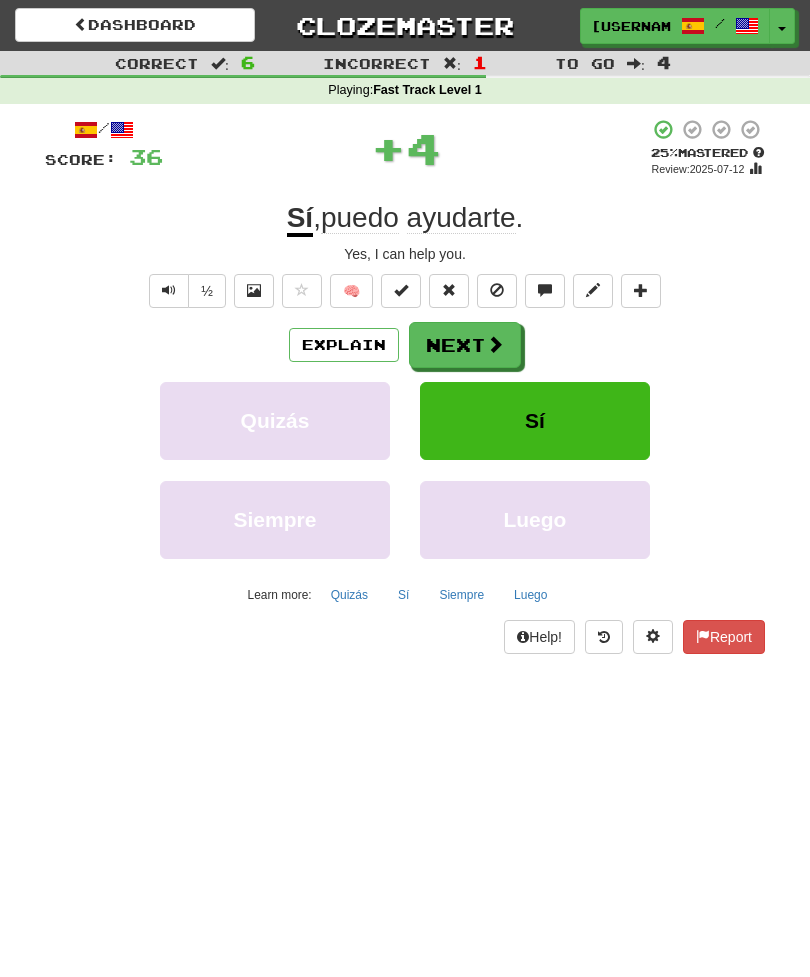 click at bounding box center (495, 344) 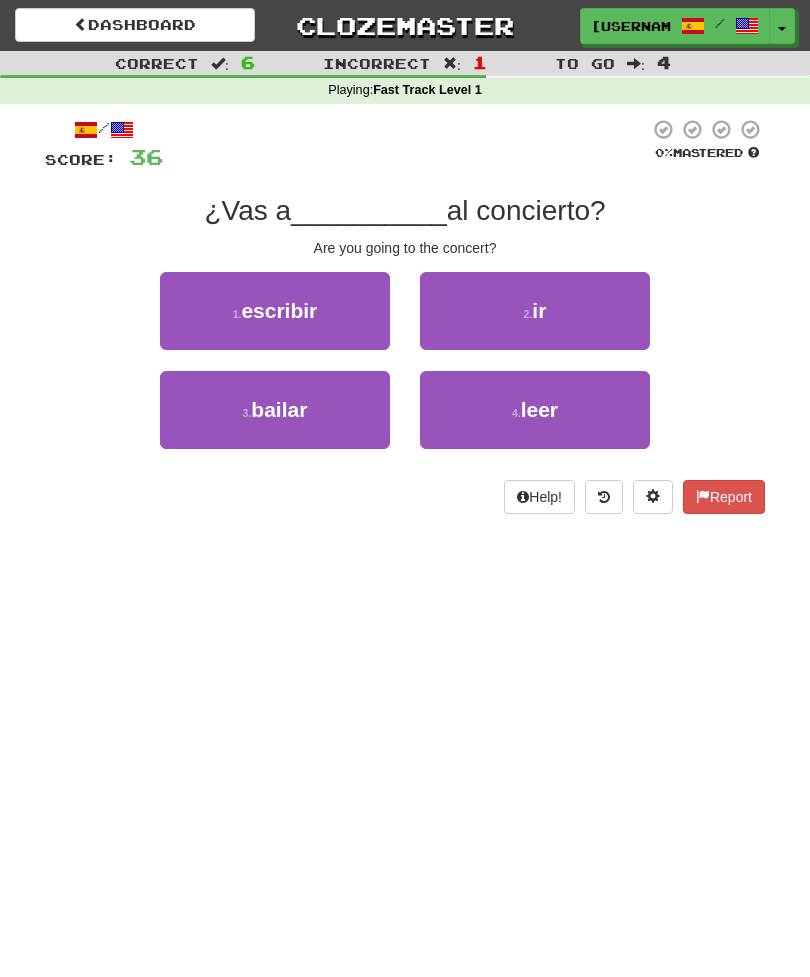 click on "2 .  ir" at bounding box center [535, 311] 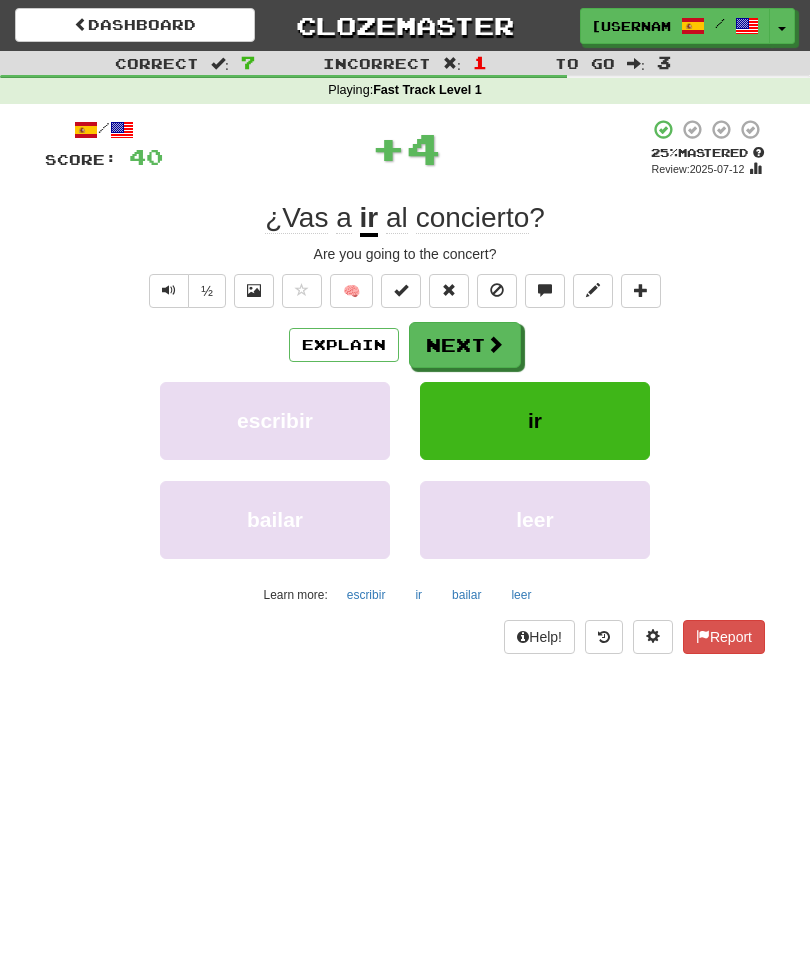 click on "Next" at bounding box center (465, 345) 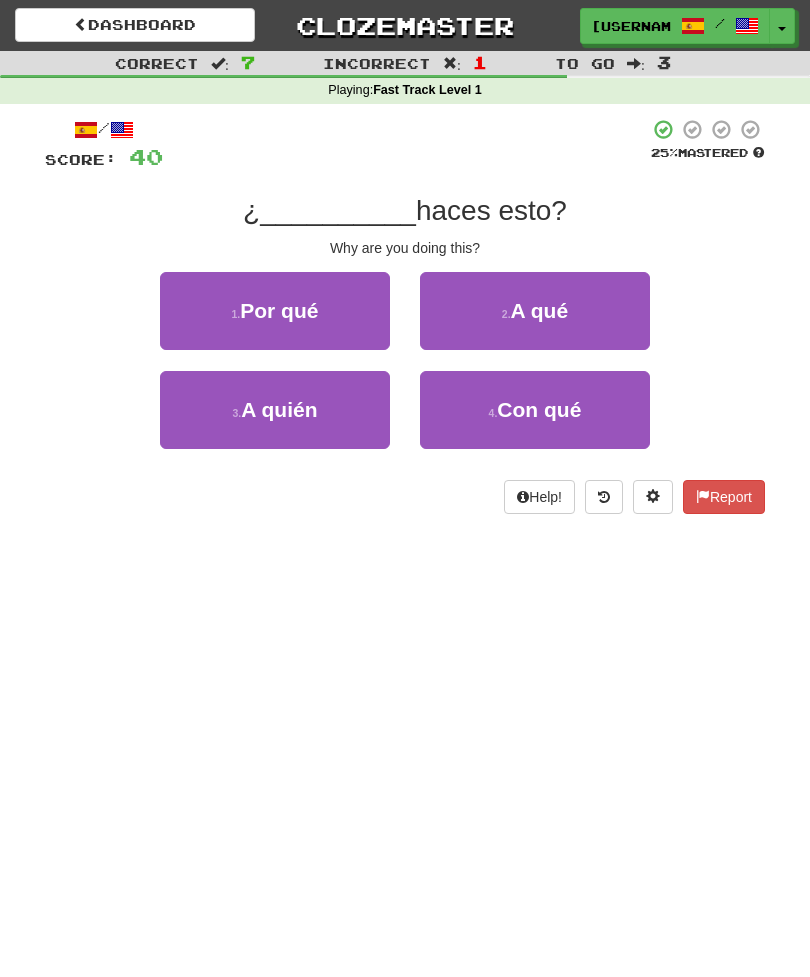 click on "1 .  Por qué" at bounding box center [275, 311] 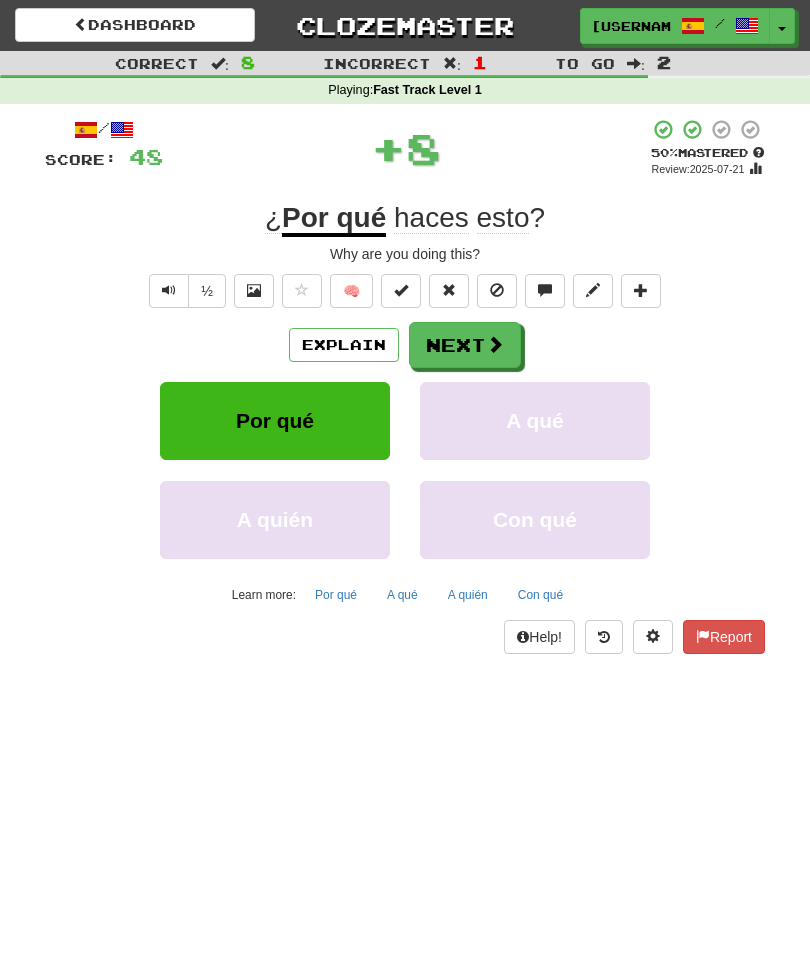 click at bounding box center [495, 344] 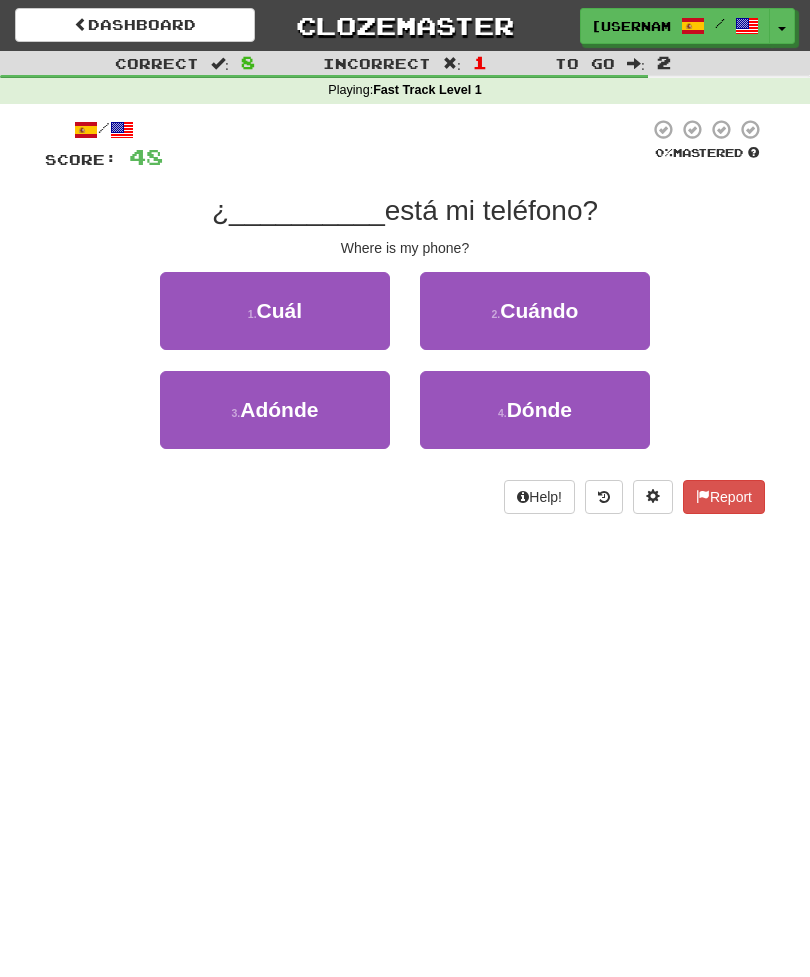 click on "Dónde" at bounding box center [539, 409] 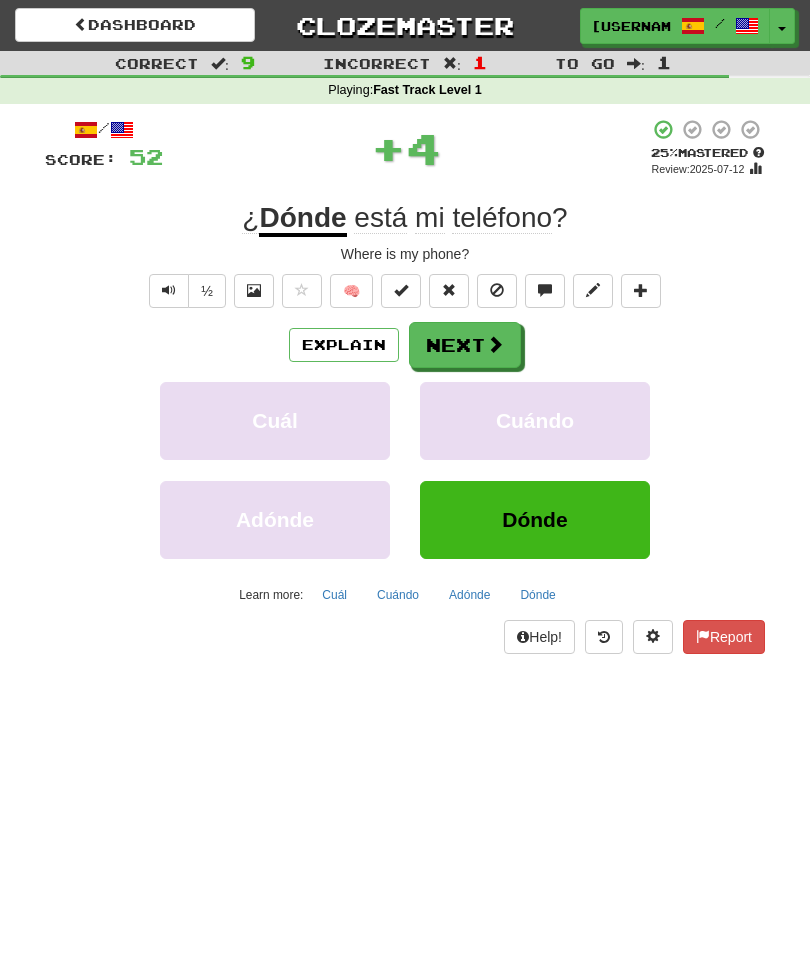 click on "Next" at bounding box center [465, 345] 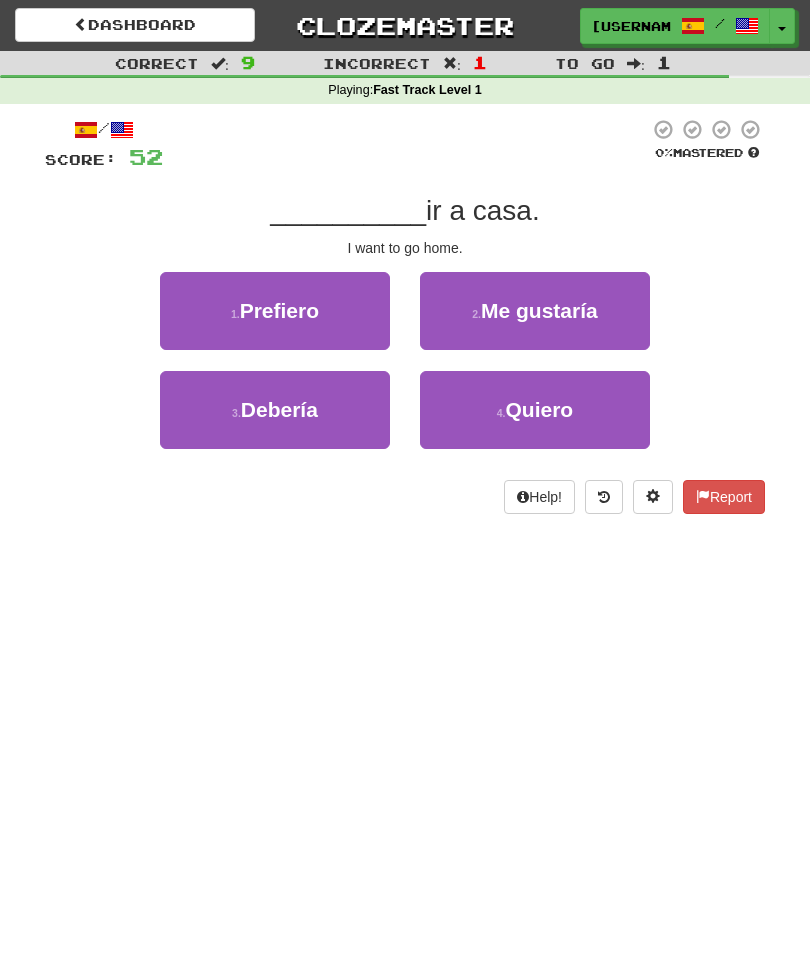 click on "Quiero" at bounding box center [540, 409] 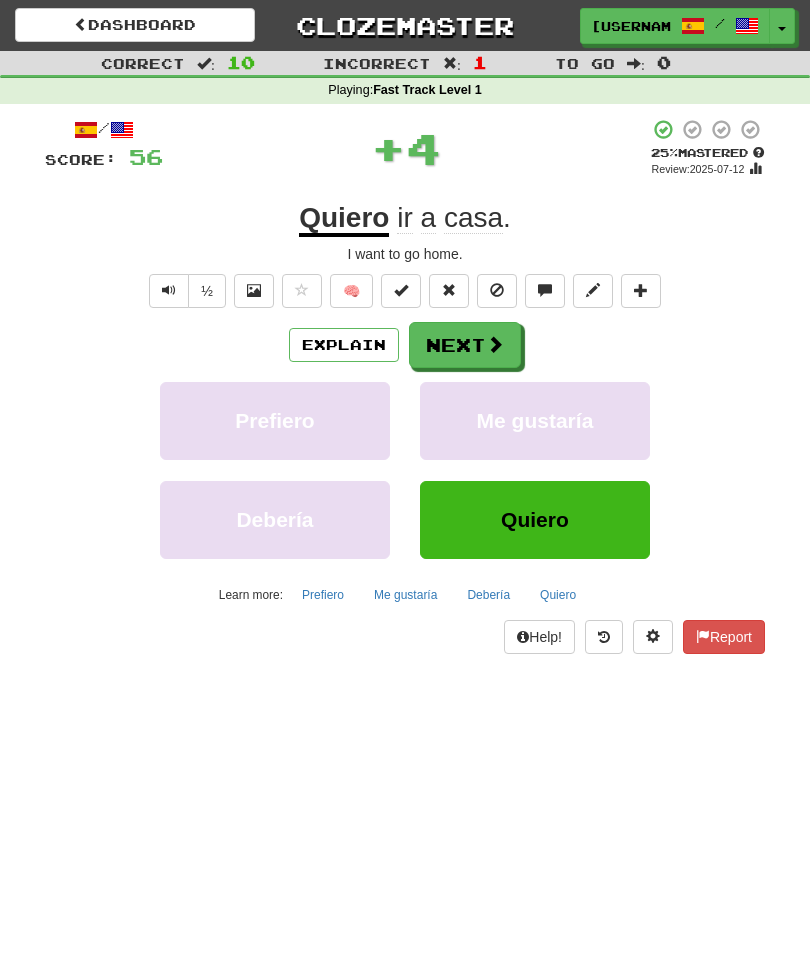 click on "Next" at bounding box center (465, 345) 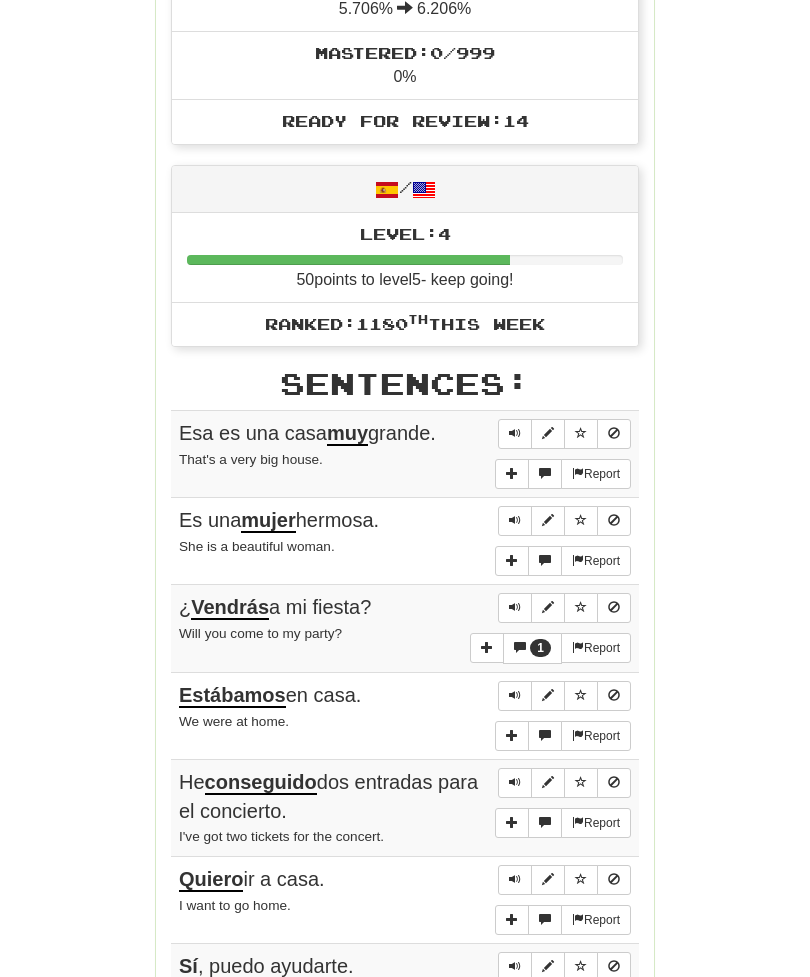 scroll, scrollTop: 916, scrollLeft: 0, axis: vertical 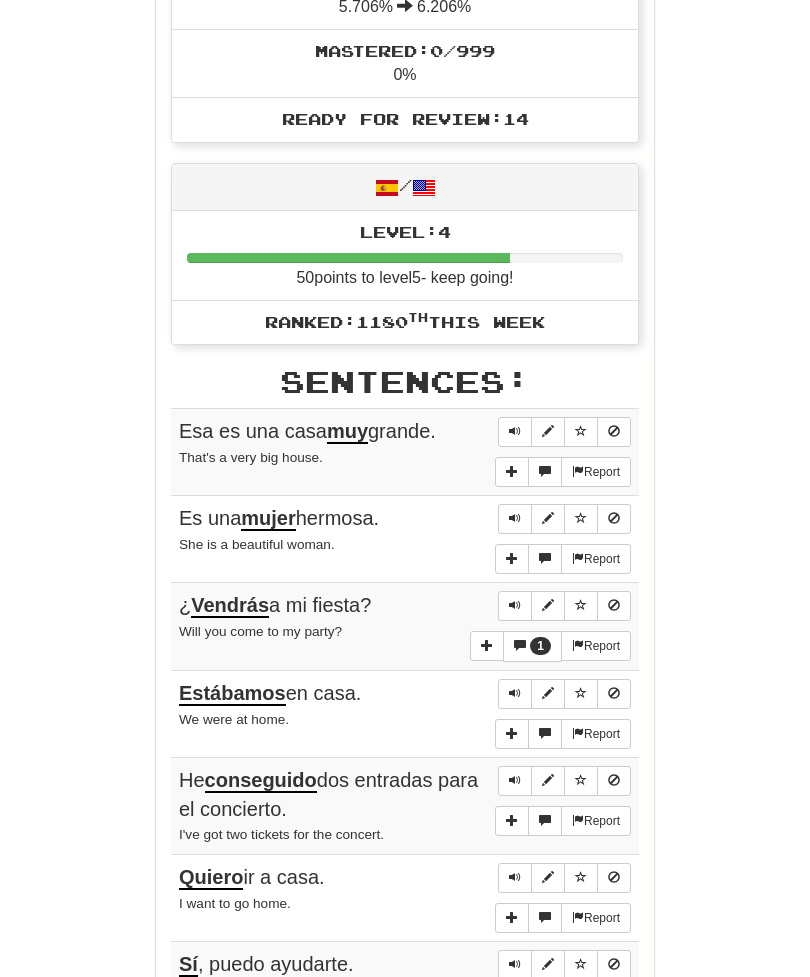 click on "1" at bounding box center (532, 646) 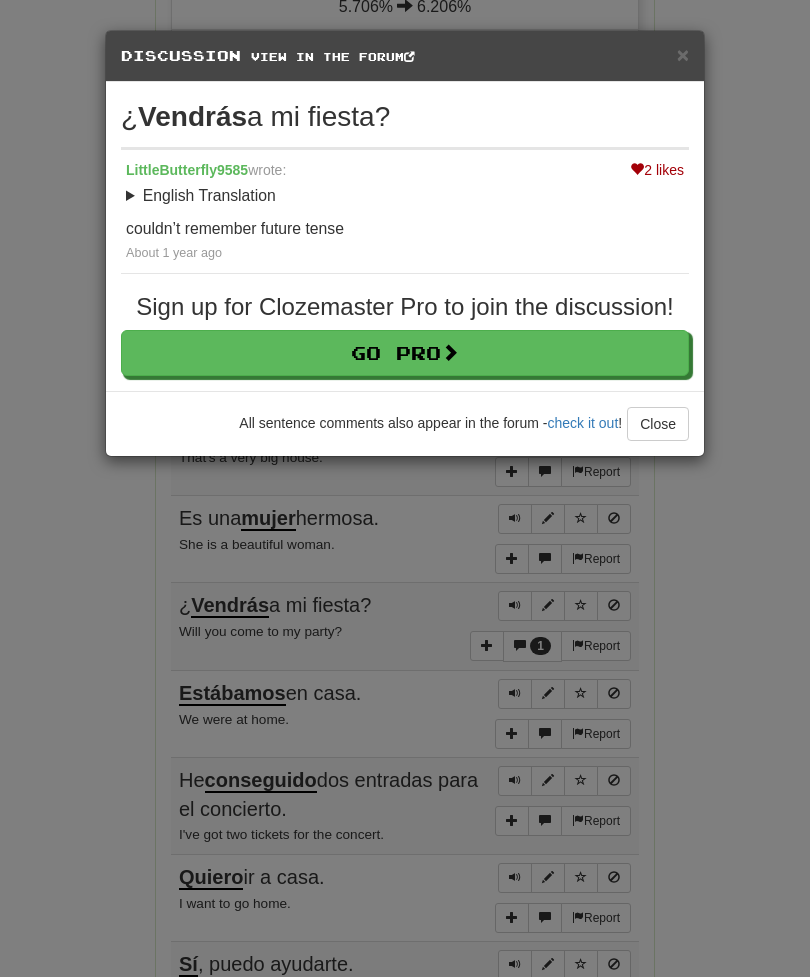 click on "× Discussion View in the forum  ¿ Vendrás  a mi fiesta?
2
likes
LittleButterfly9585
wrote:
English Translation
Will you come to my party?
couldn’t remember future tense
About 1 year ago
Sign up for Clozemaster Pro to join the discussion! Go Pro  All sentence comments also appear in the forum -  check it out ! Close Loading" at bounding box center (405, 488) 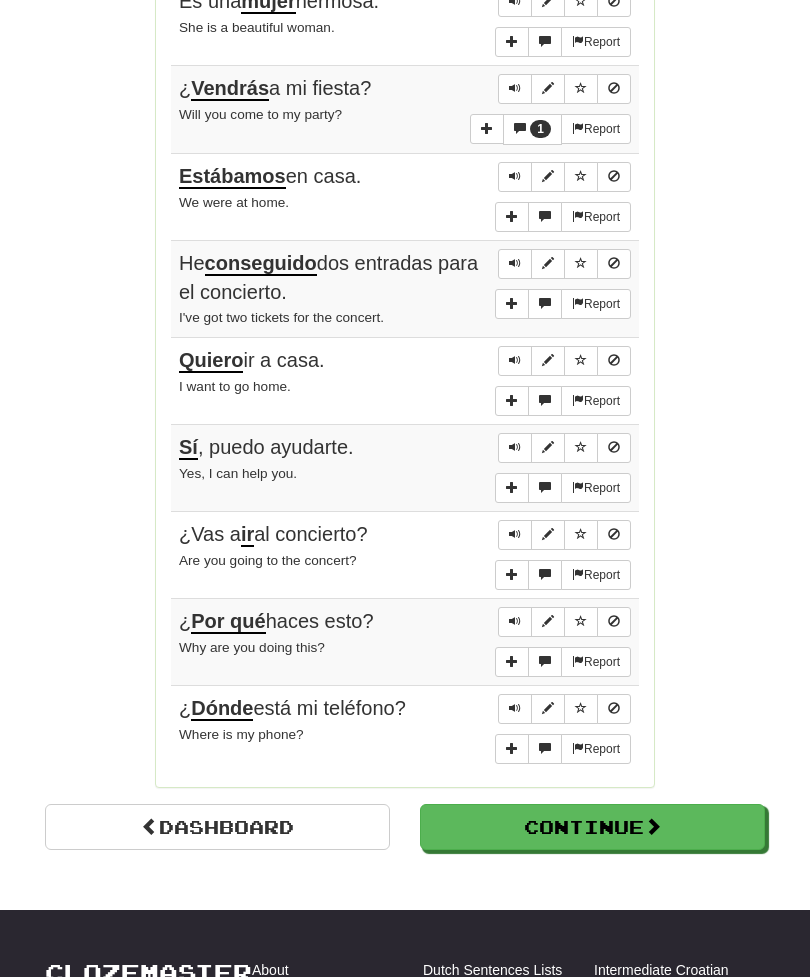 scroll, scrollTop: 1433, scrollLeft: 0, axis: vertical 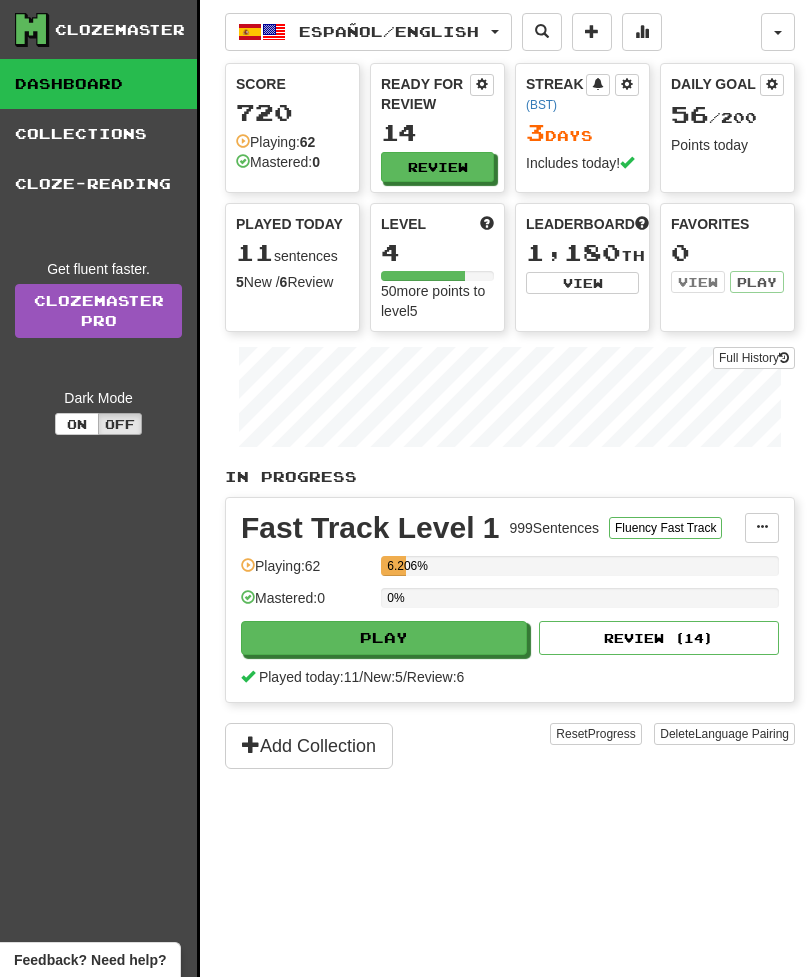 click on "Review" at bounding box center (437, 167) 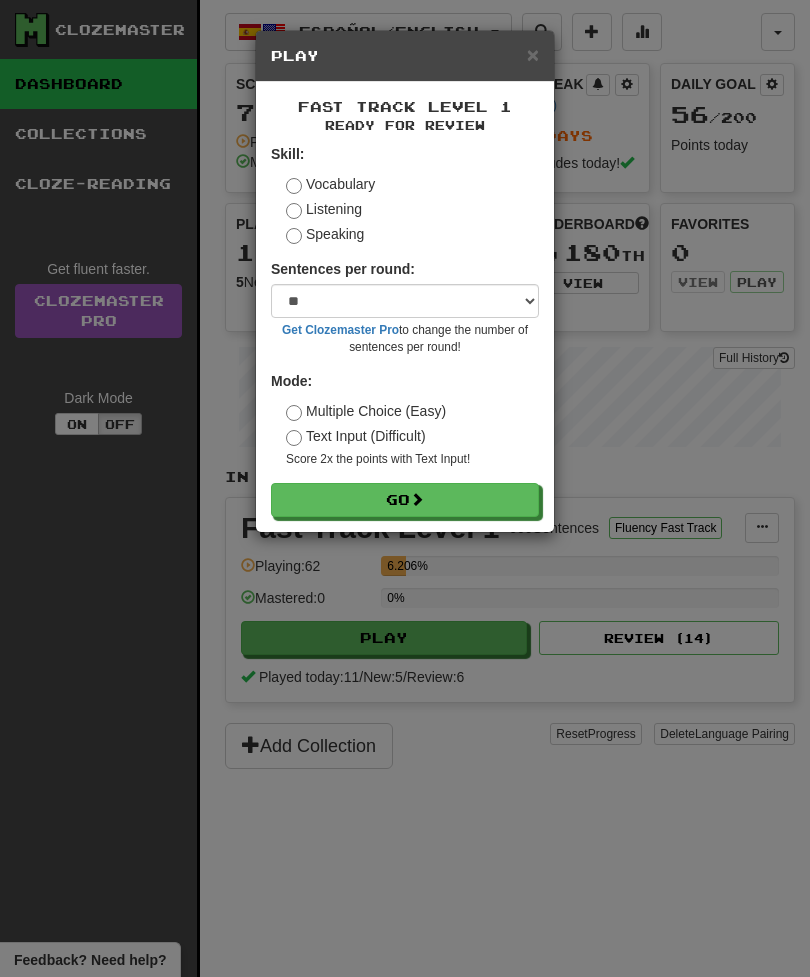 click on "Go" at bounding box center (405, 500) 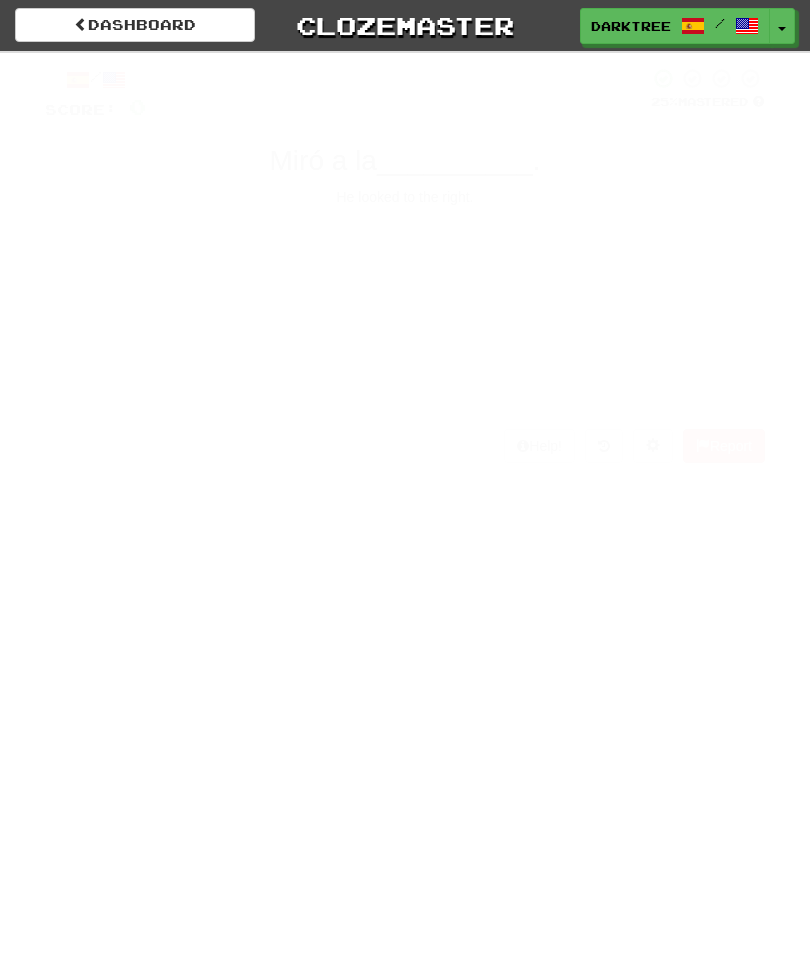 scroll, scrollTop: 0, scrollLeft: 0, axis: both 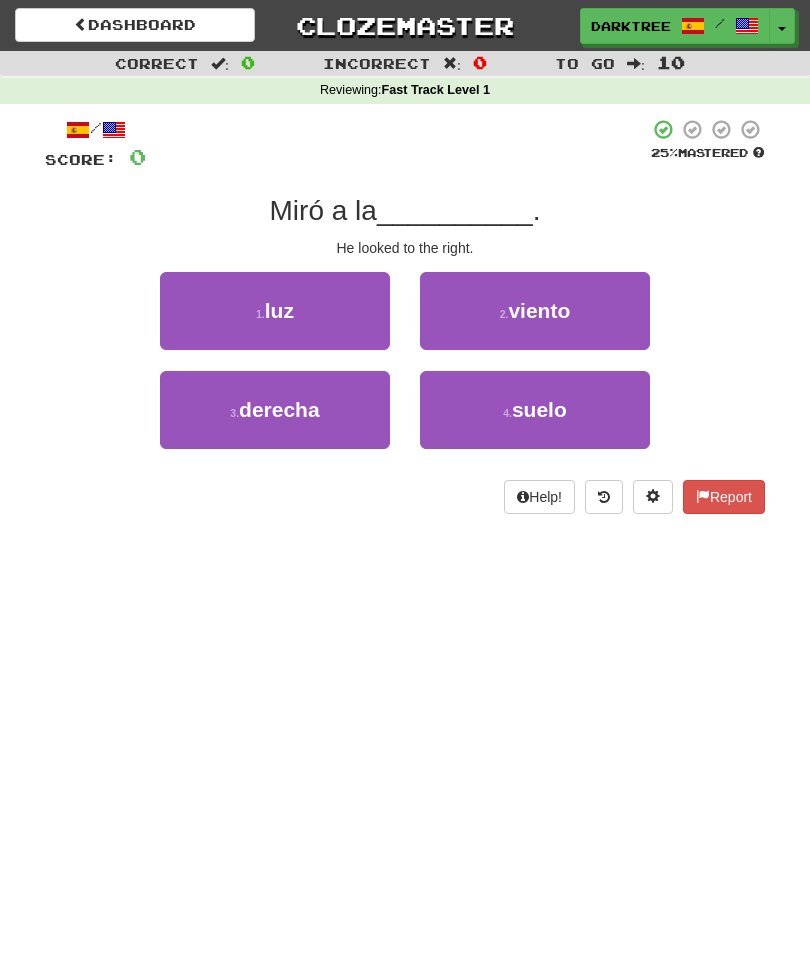 click on "3 .  derecha" at bounding box center (275, 410) 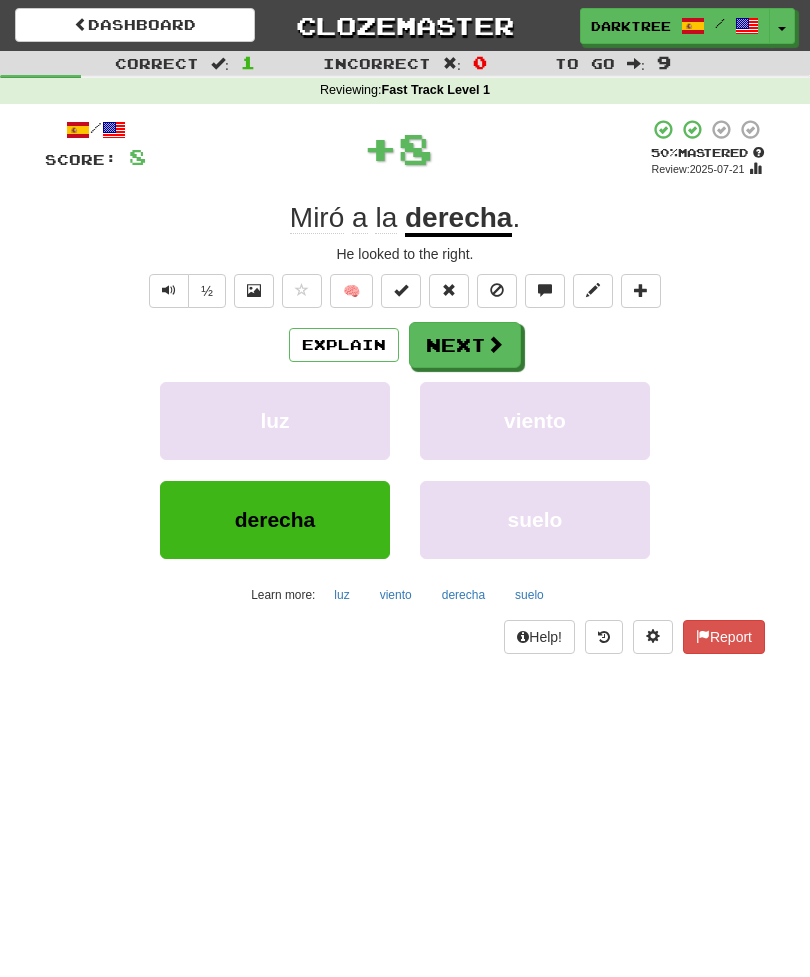 click at bounding box center [495, 344] 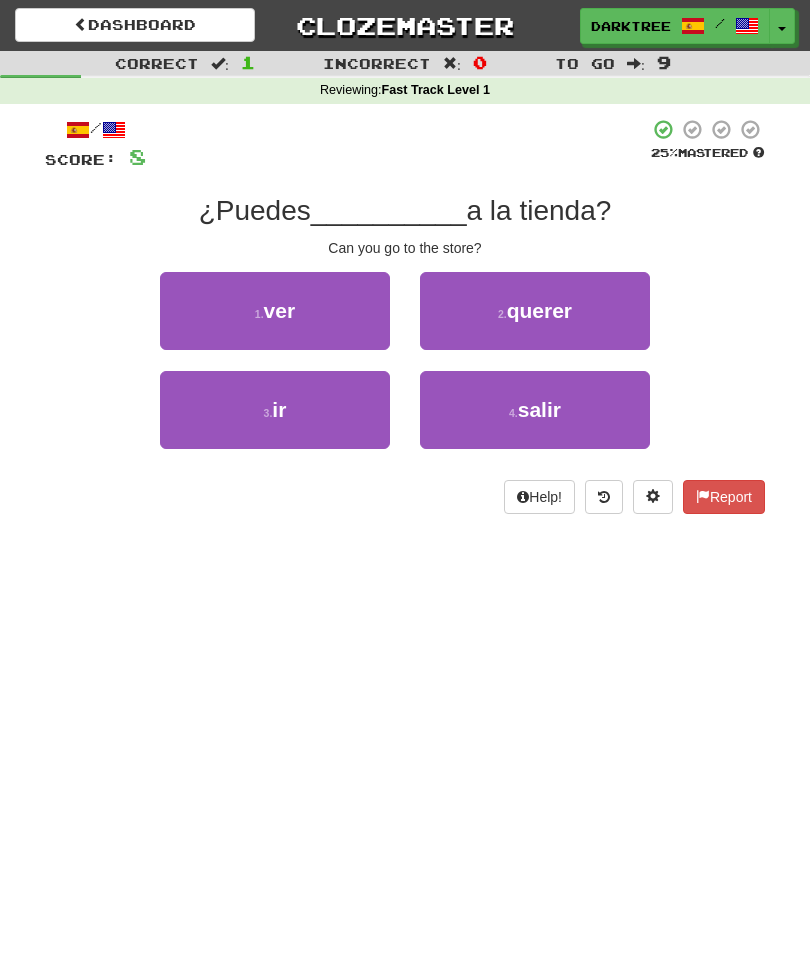 click on "3 .  ir" at bounding box center (275, 410) 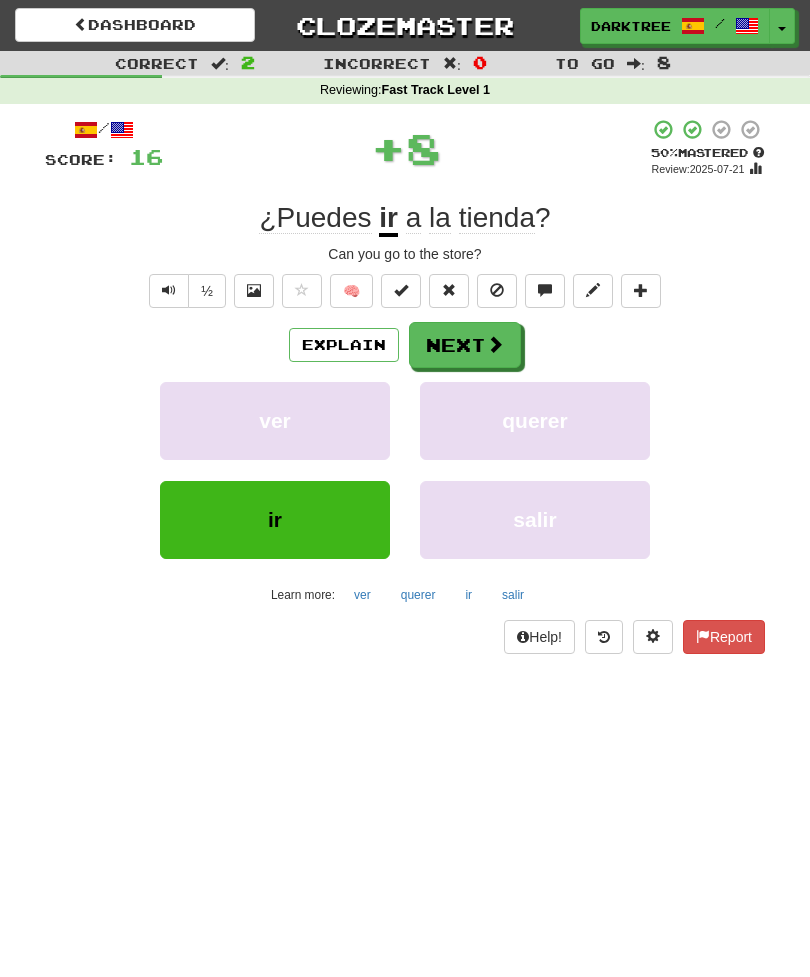 click at bounding box center (495, 344) 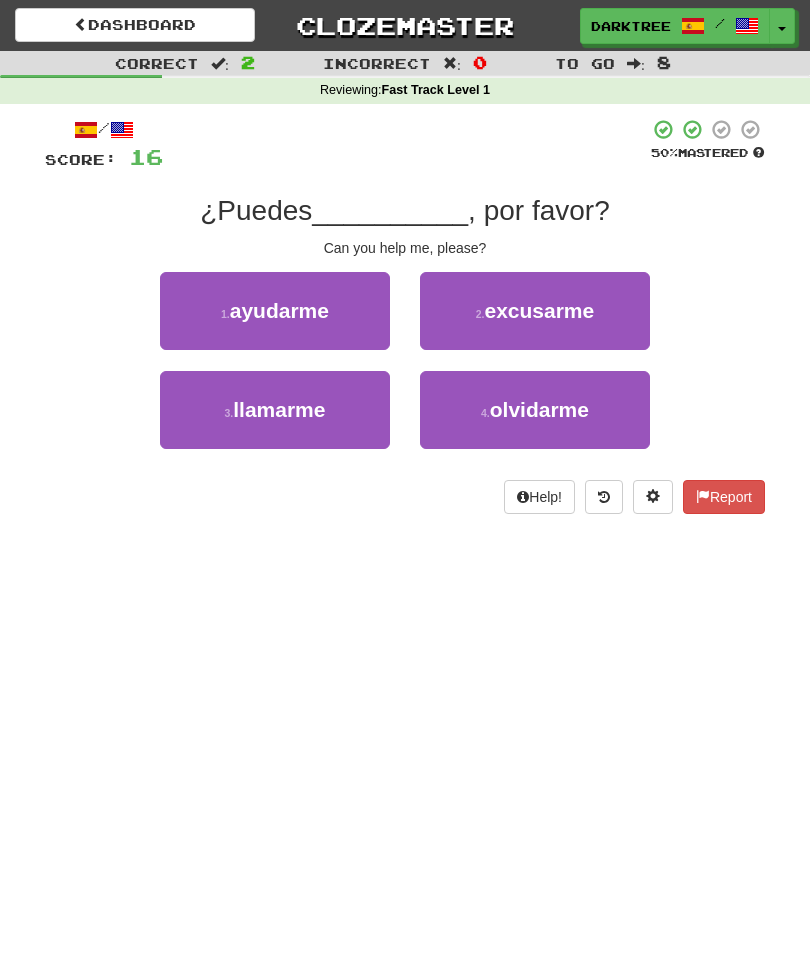 click on "1 .  ayudarme" at bounding box center (275, 311) 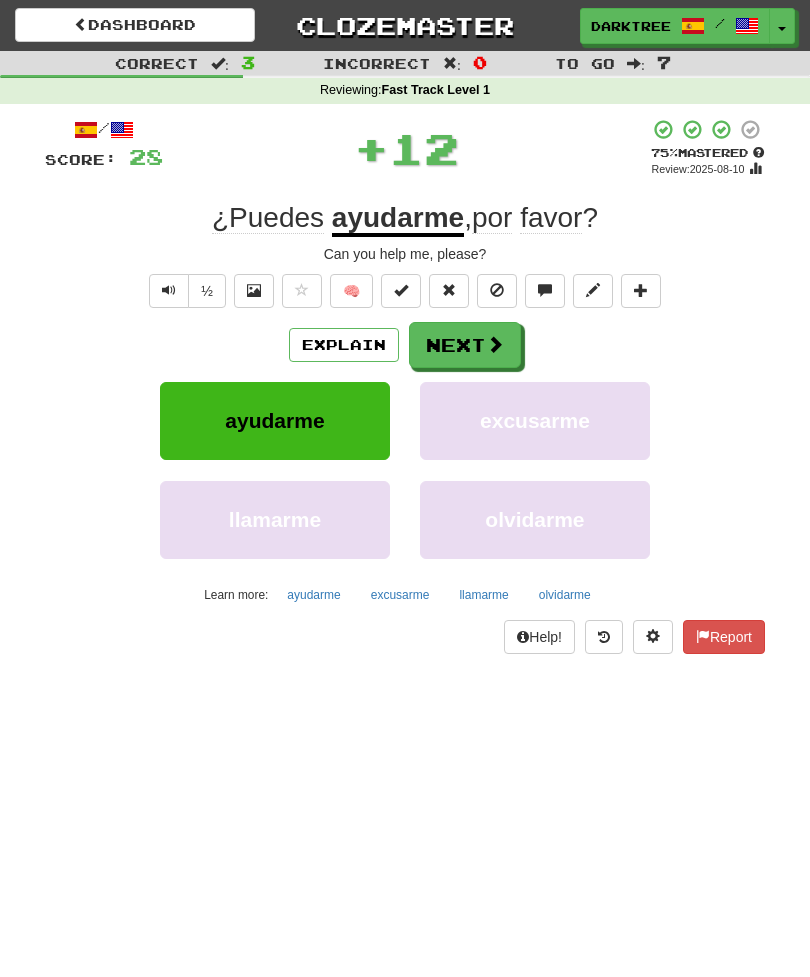 click at bounding box center [495, 344] 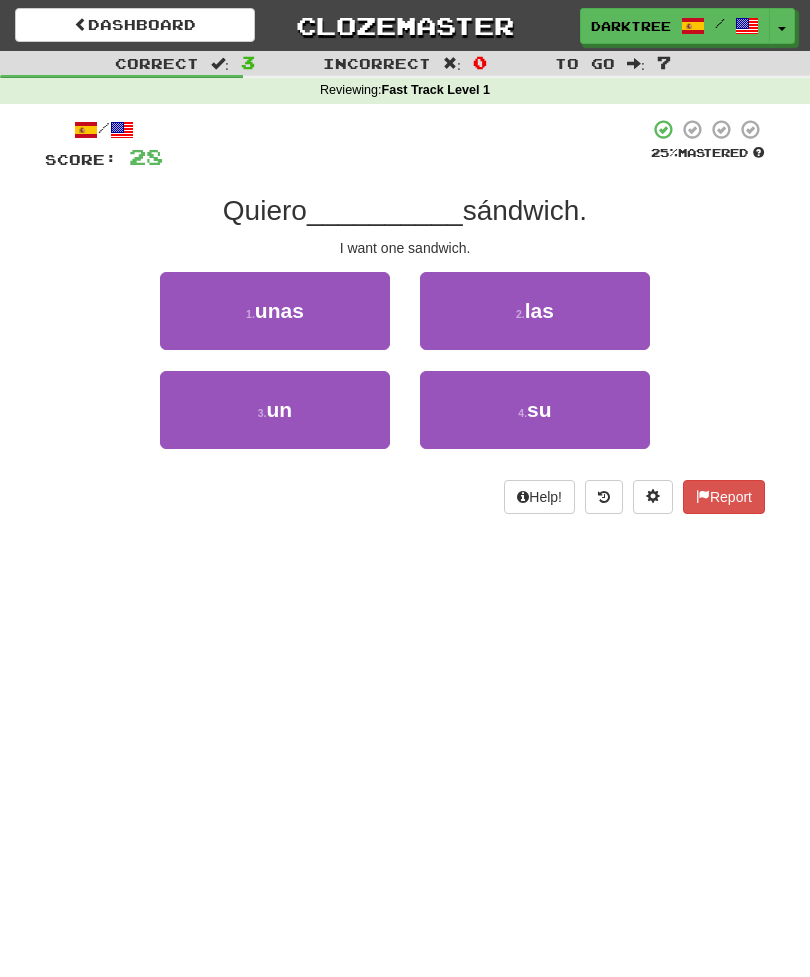 click on "3 .  un" at bounding box center [275, 410] 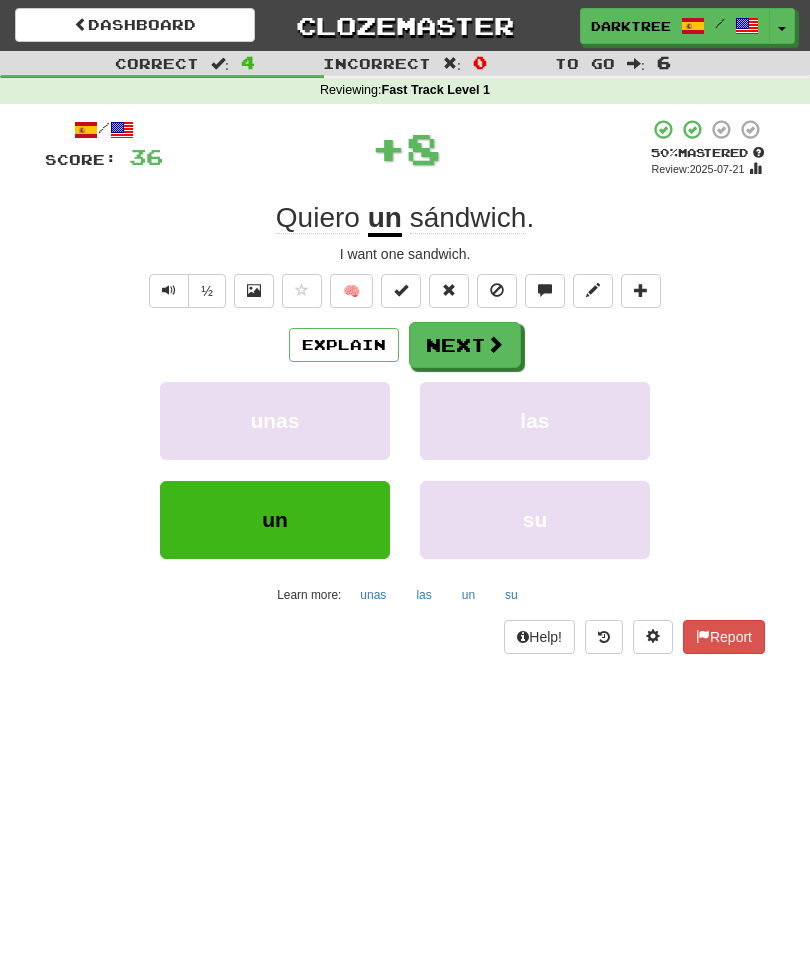 click on "Next" at bounding box center (465, 345) 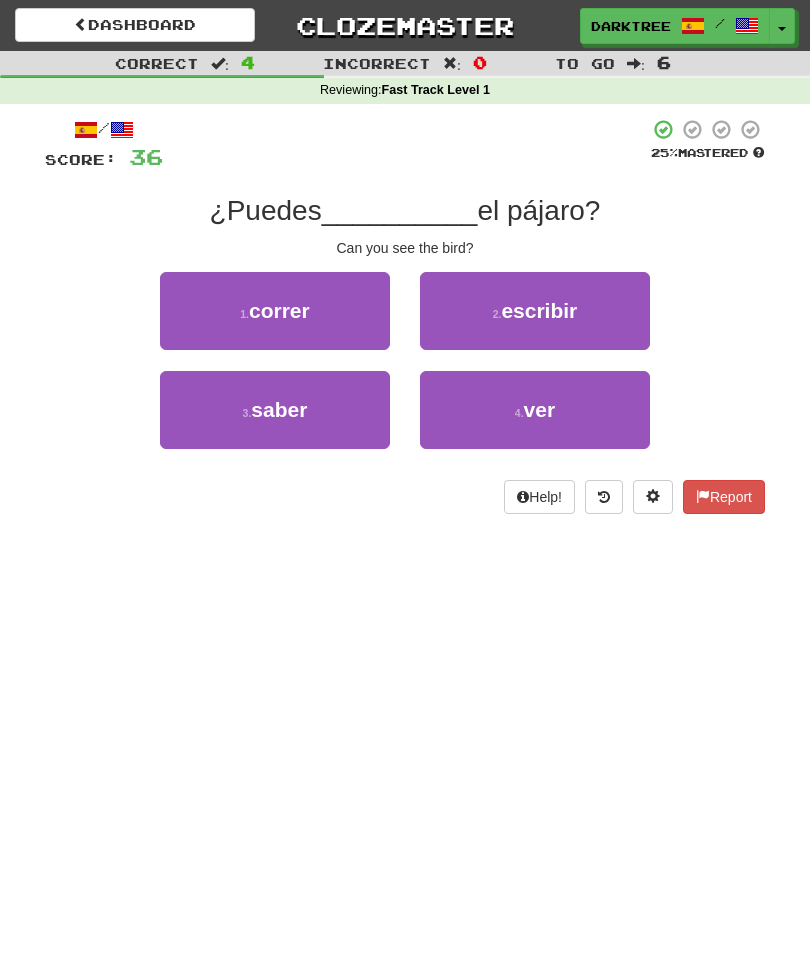 click on "4 .  ver" at bounding box center [535, 410] 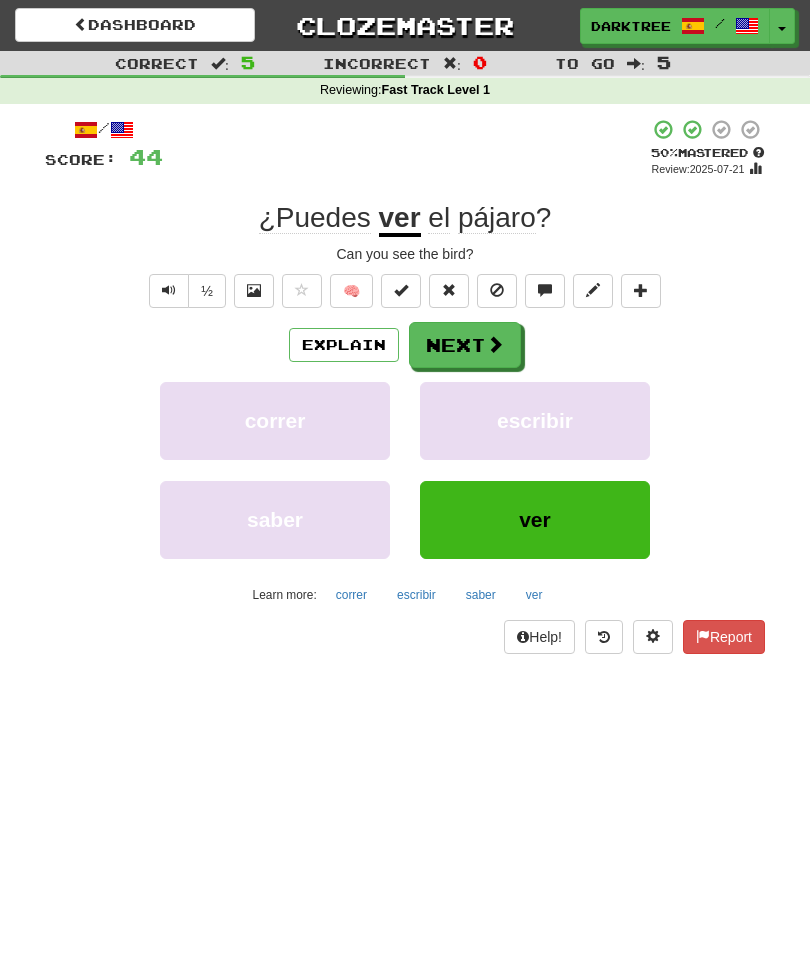 click on "Next" at bounding box center [465, 345] 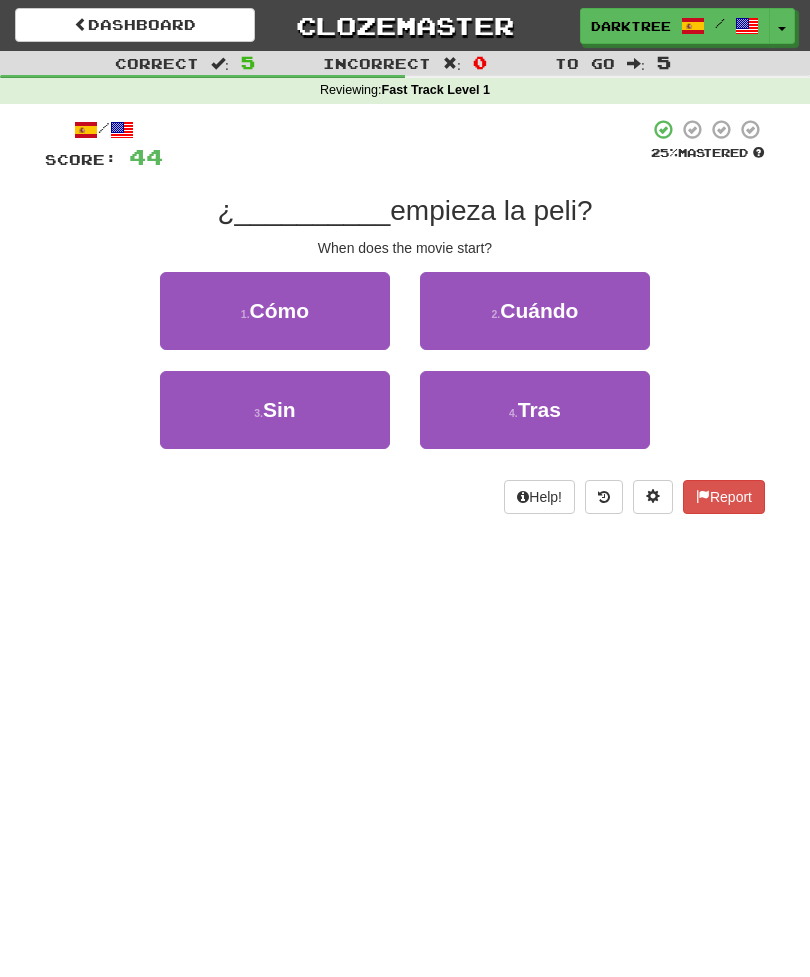 click on "2 .  Cuándo" at bounding box center [535, 311] 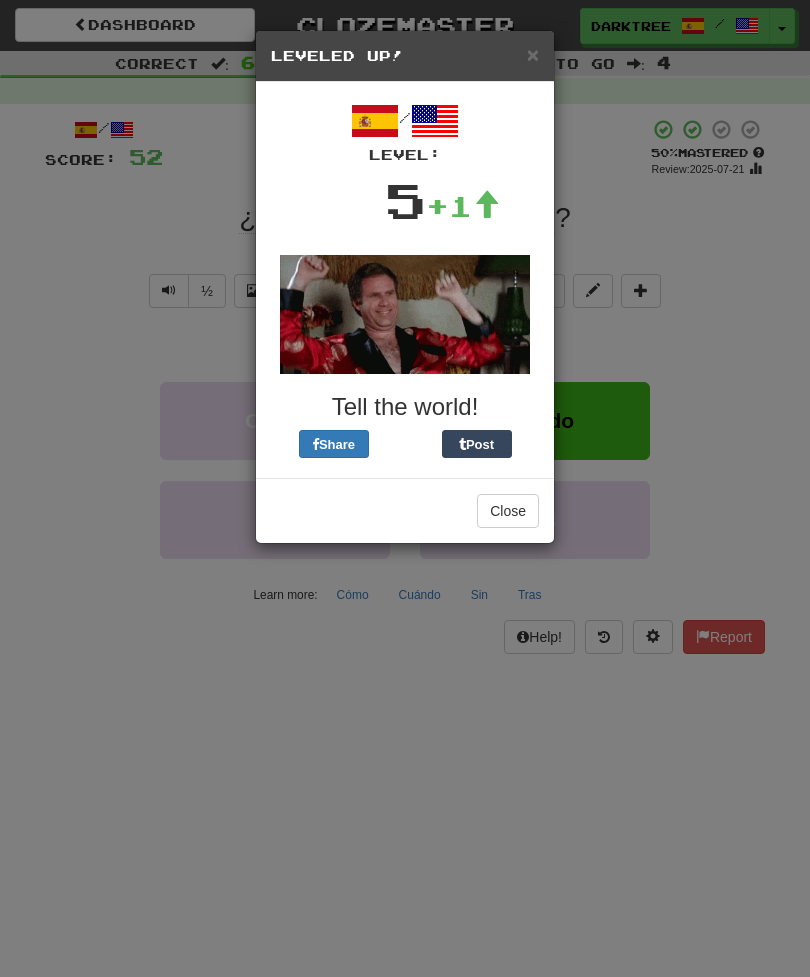 click on "Close" at bounding box center (508, 511) 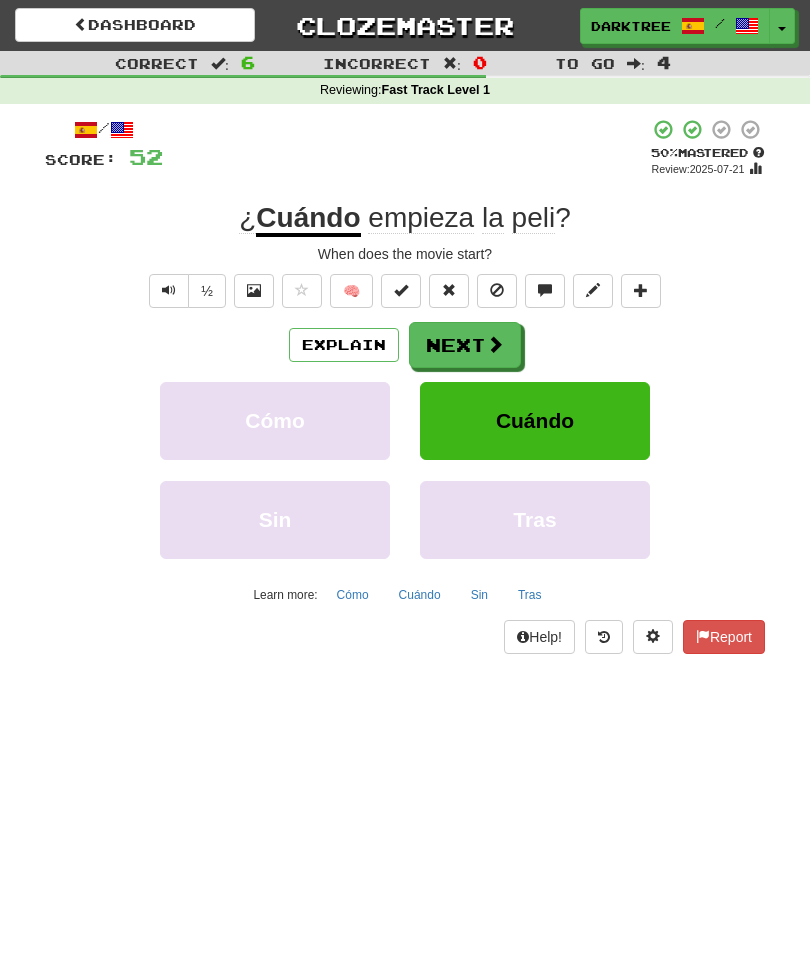 click at bounding box center [495, 344] 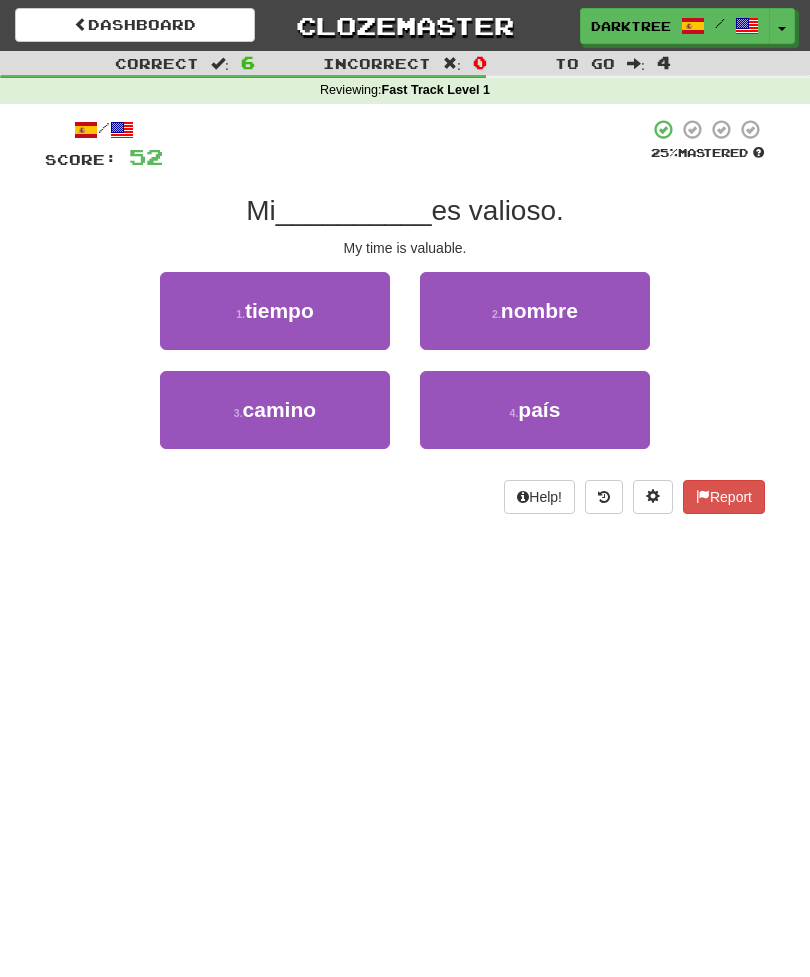 click on "1 .  tiempo" at bounding box center [275, 311] 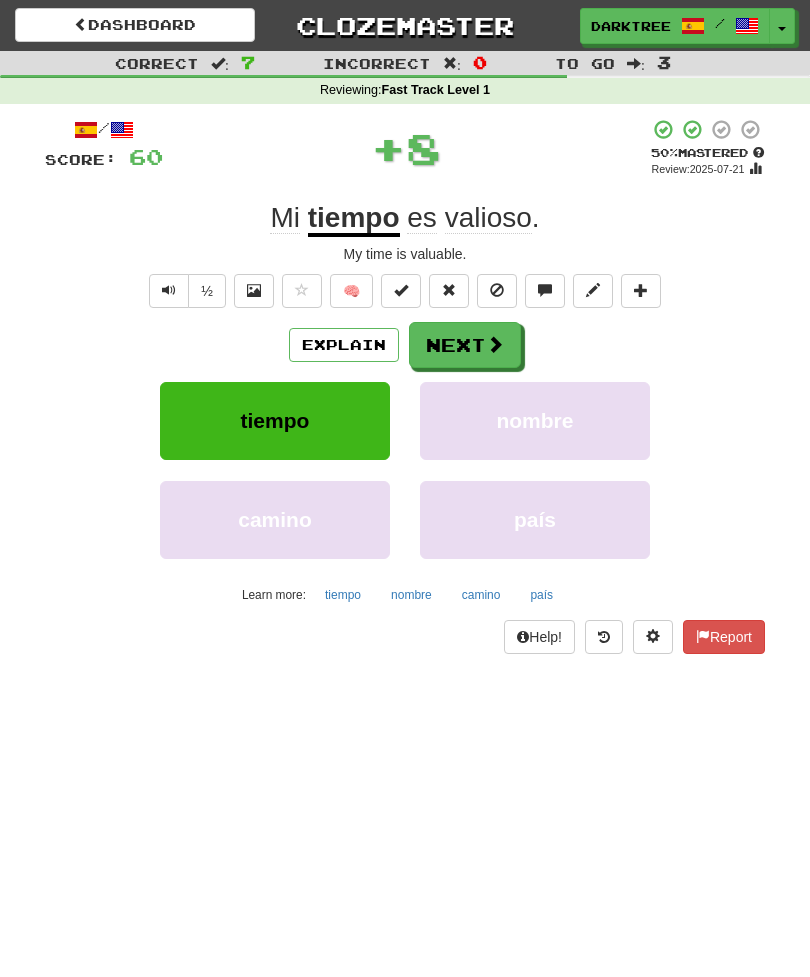 click at bounding box center (495, 344) 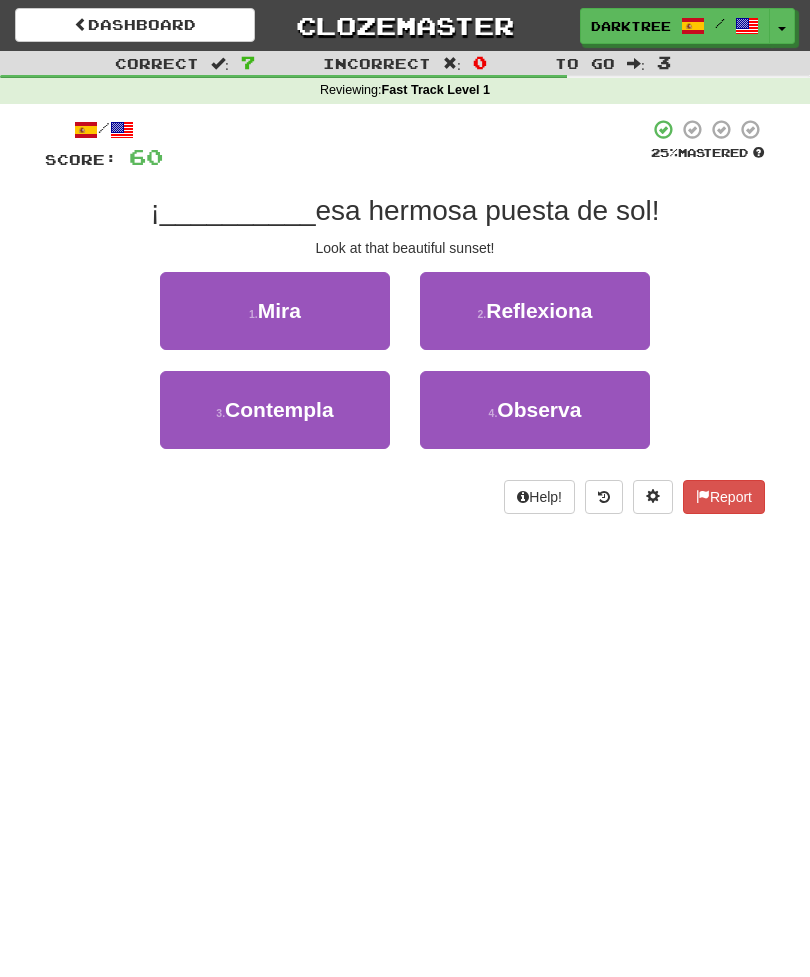 click on "1 .  Mira" at bounding box center [275, 311] 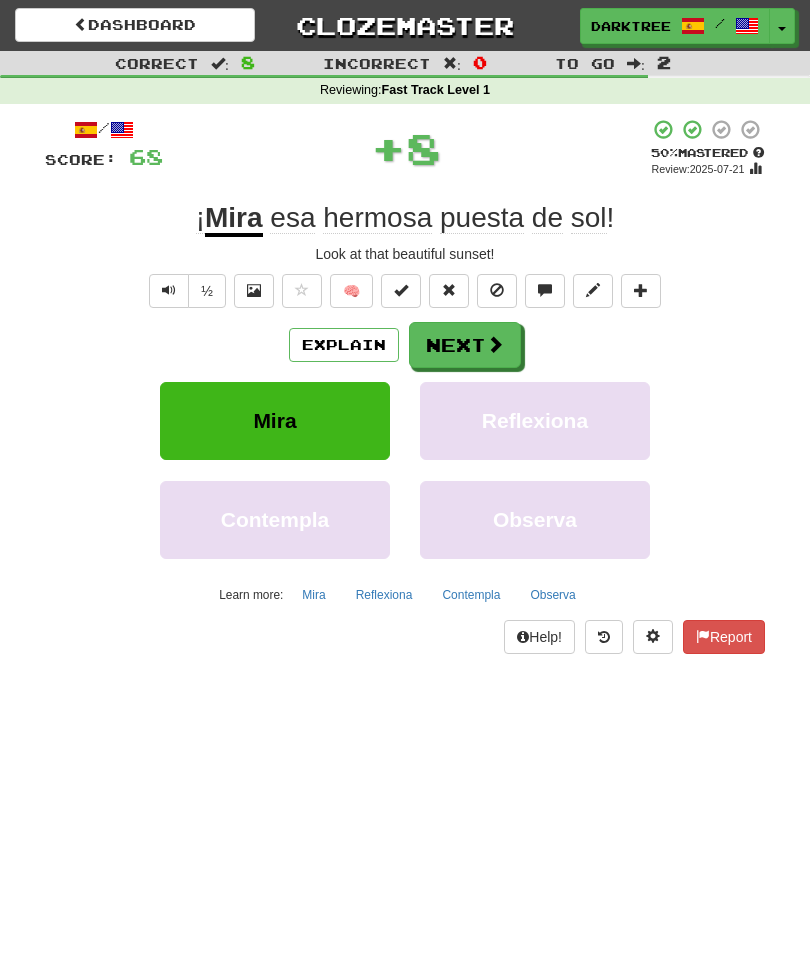 click on "Next" at bounding box center (465, 345) 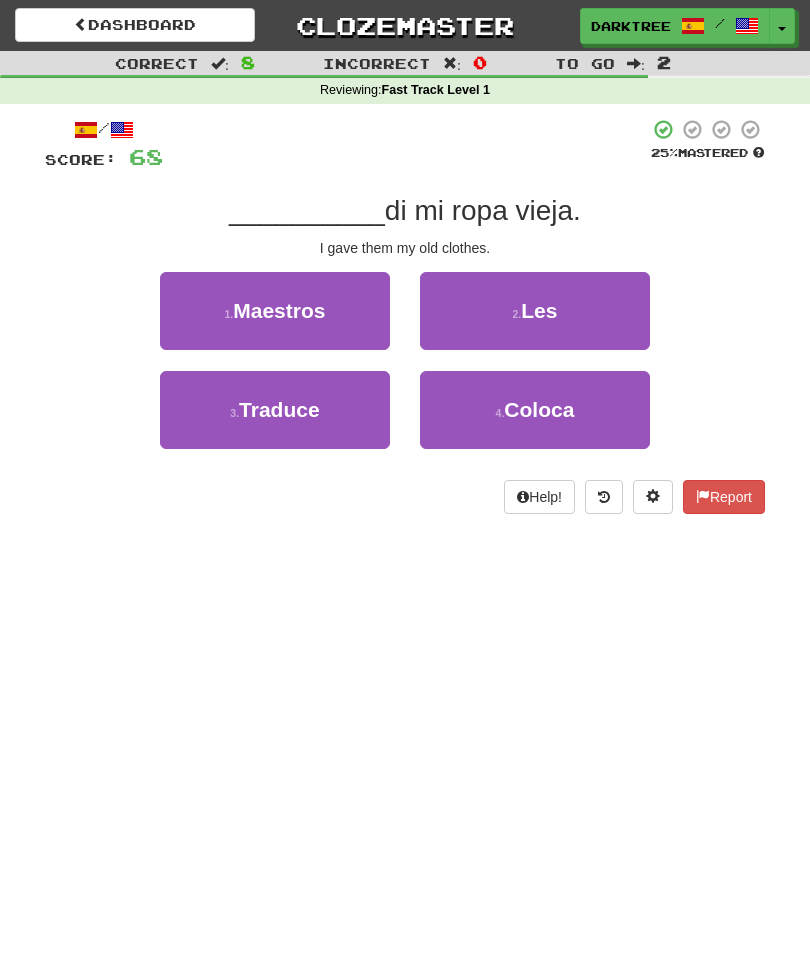 click on "2 .  Les" at bounding box center (535, 311) 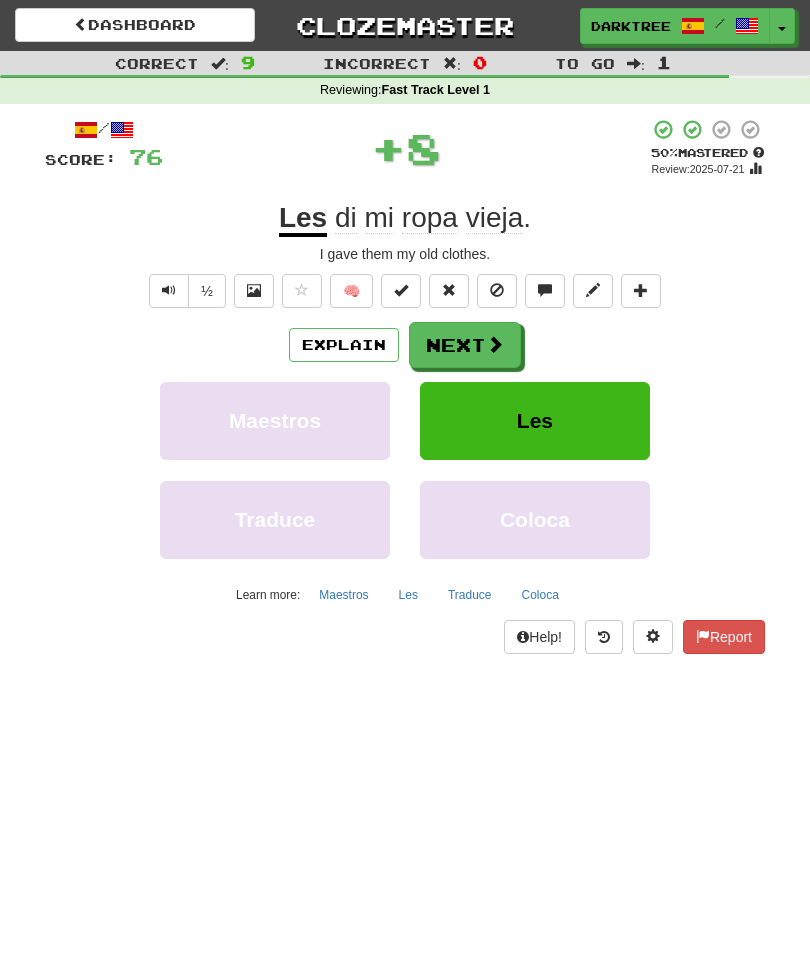 click on "Next" at bounding box center (465, 345) 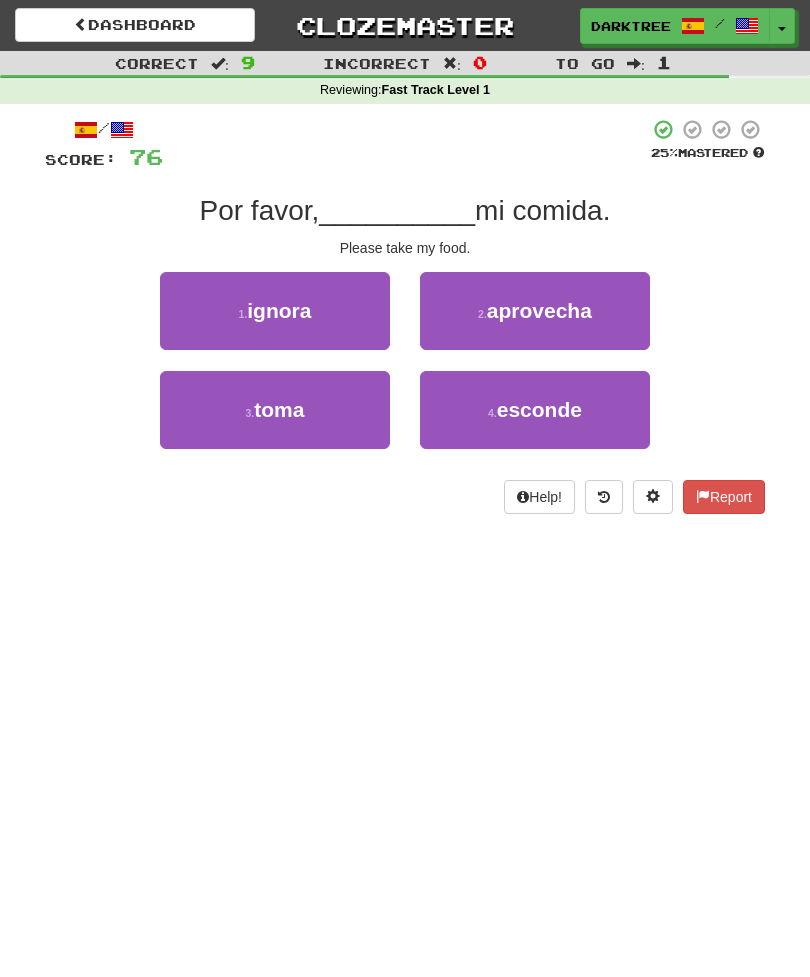 click on "3 .  toma" at bounding box center [275, 410] 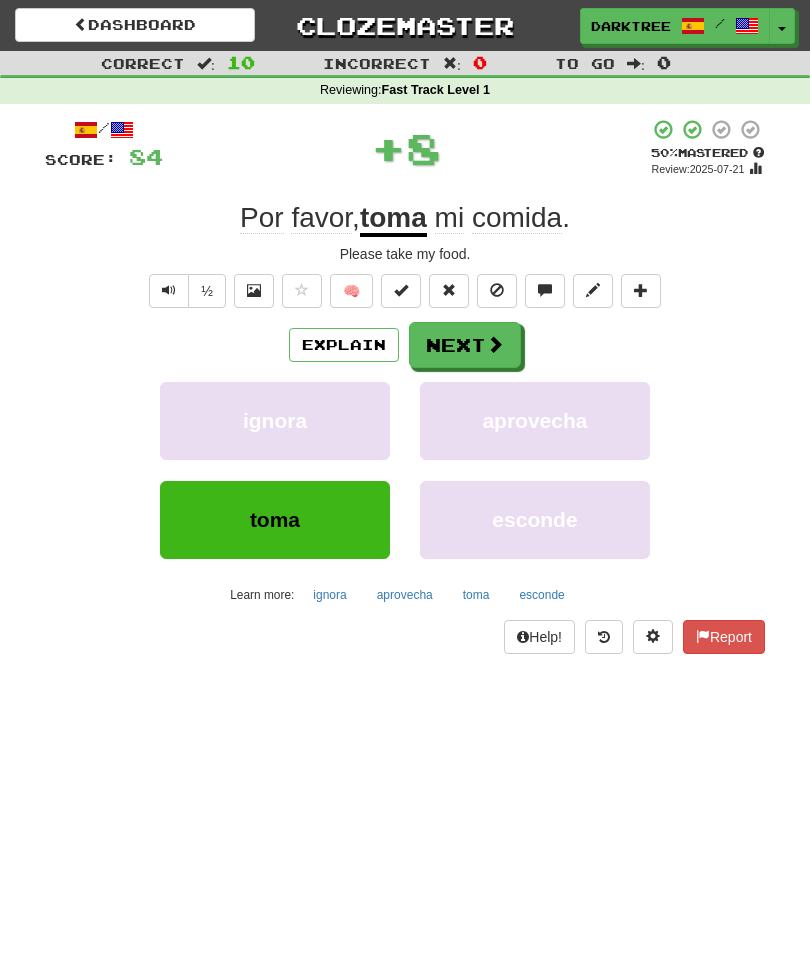 click at bounding box center [495, 344] 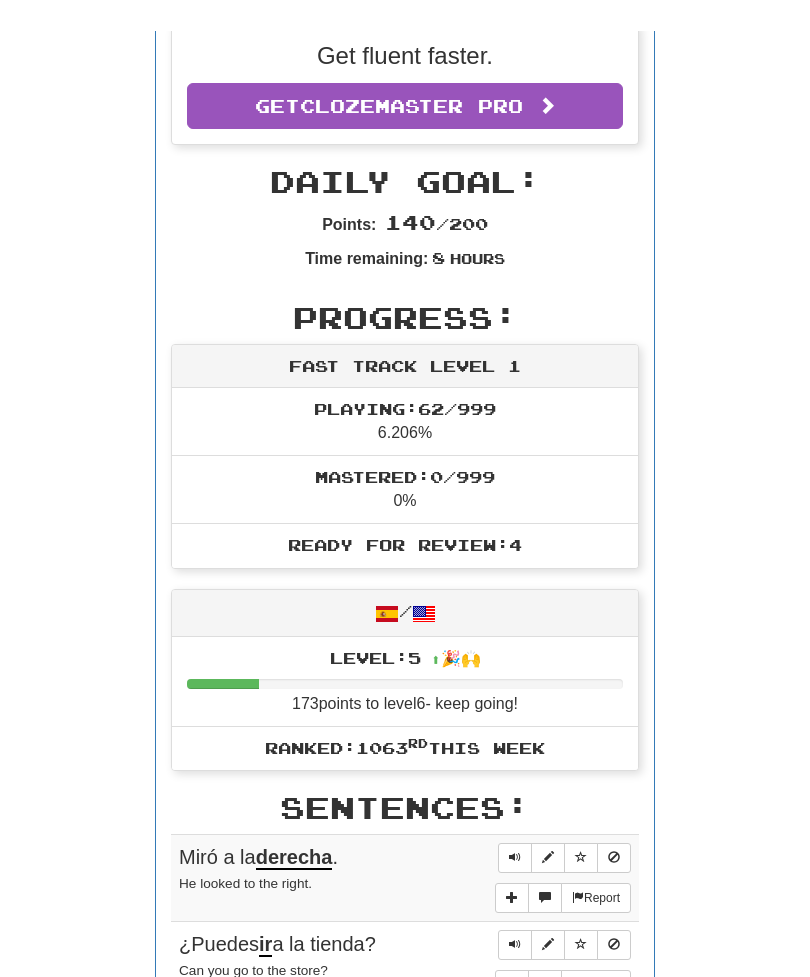 scroll, scrollTop: 0, scrollLeft: 0, axis: both 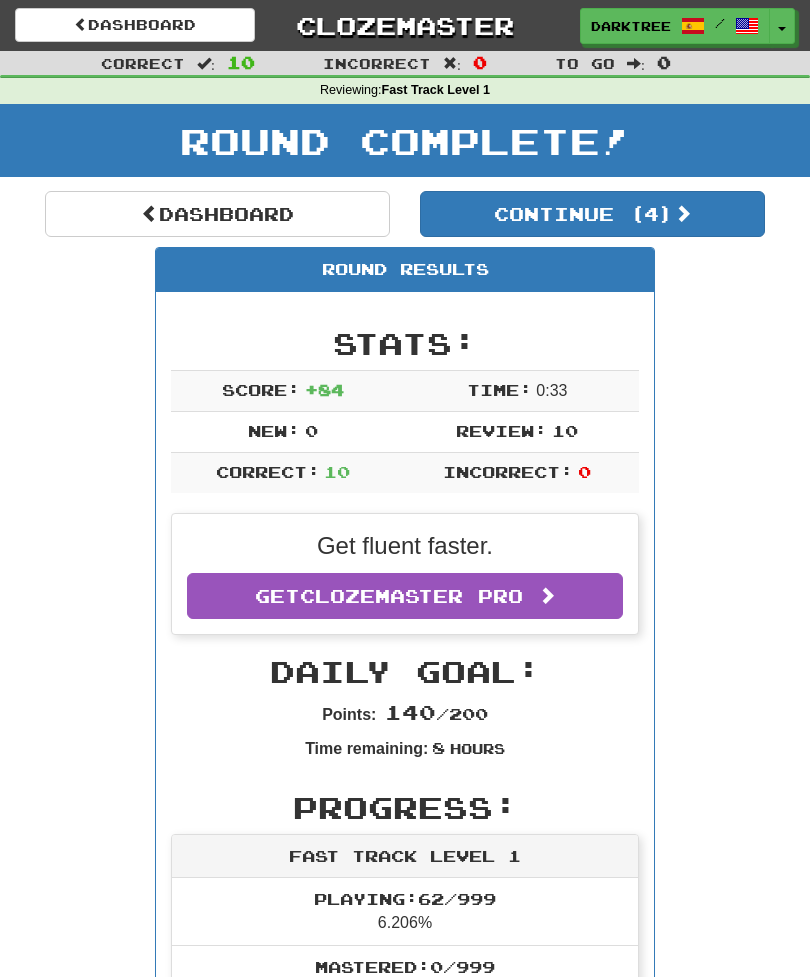 click on "Dashboard" at bounding box center (217, 214) 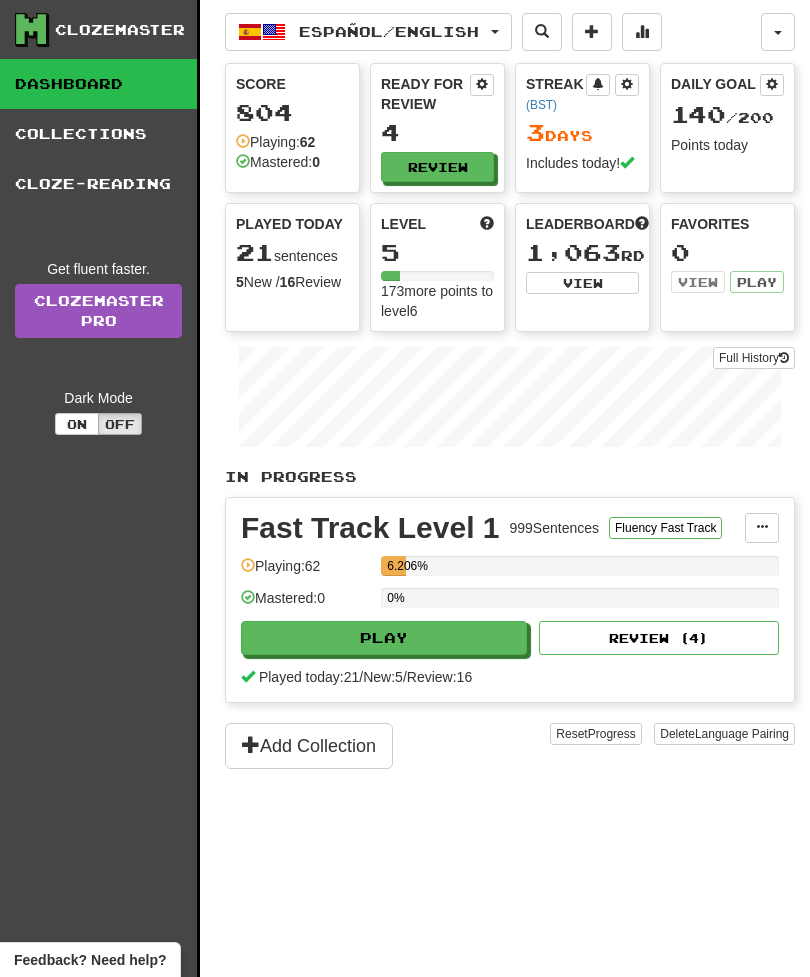 scroll, scrollTop: 0, scrollLeft: 0, axis: both 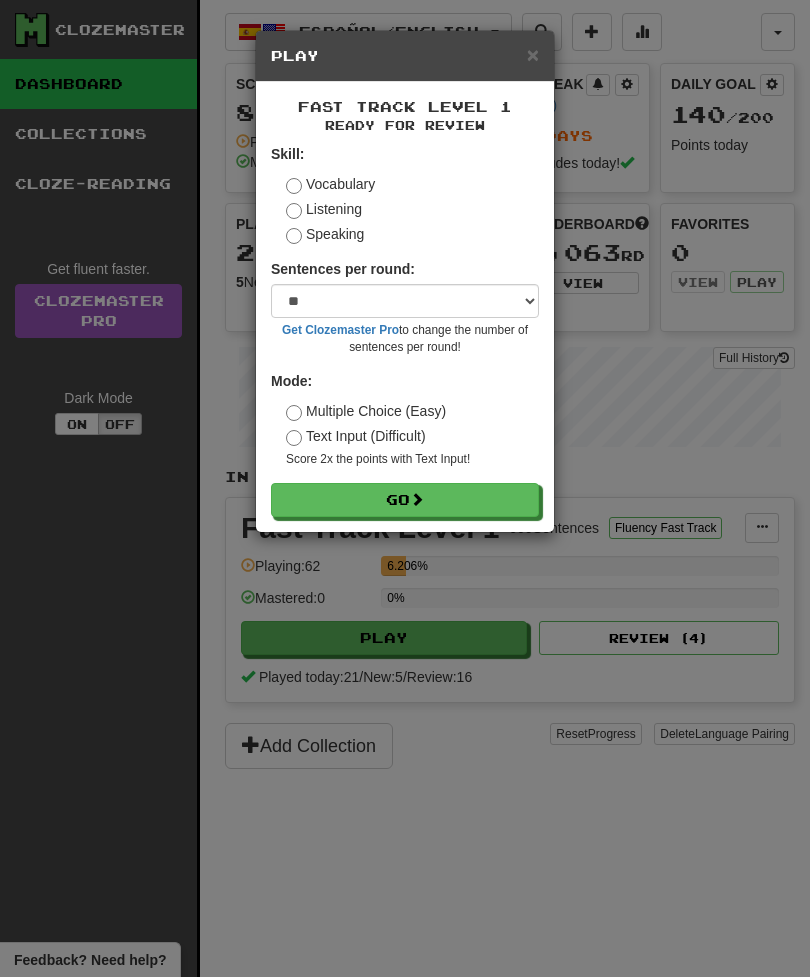click on "Go" at bounding box center [405, 500] 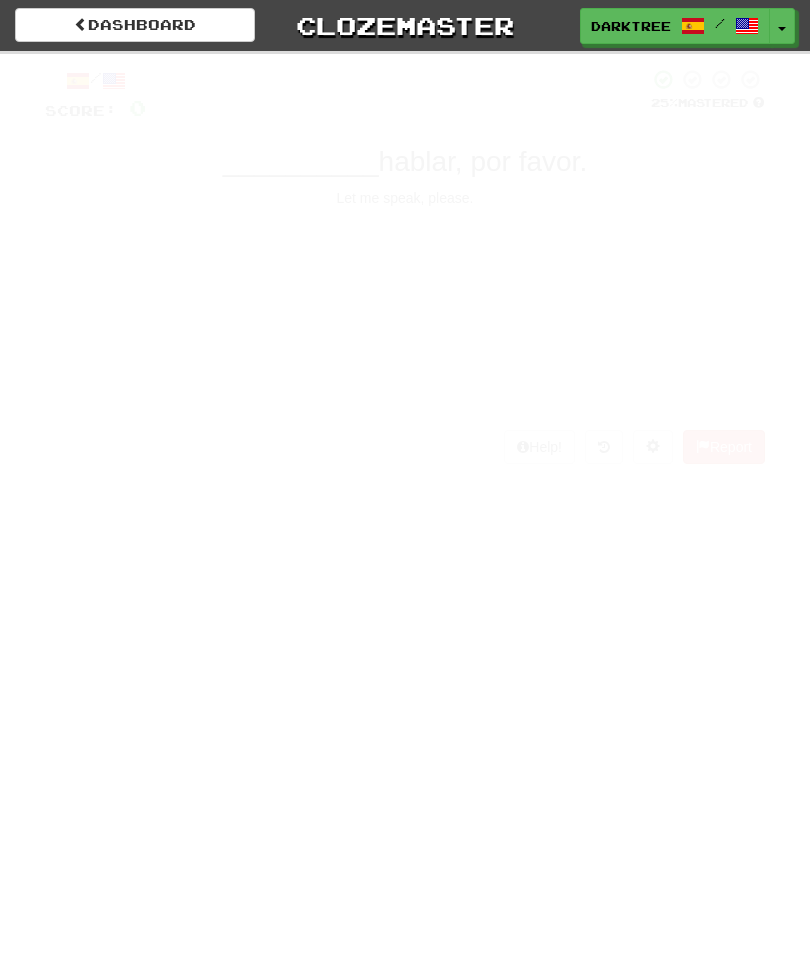 scroll, scrollTop: 0, scrollLeft: 0, axis: both 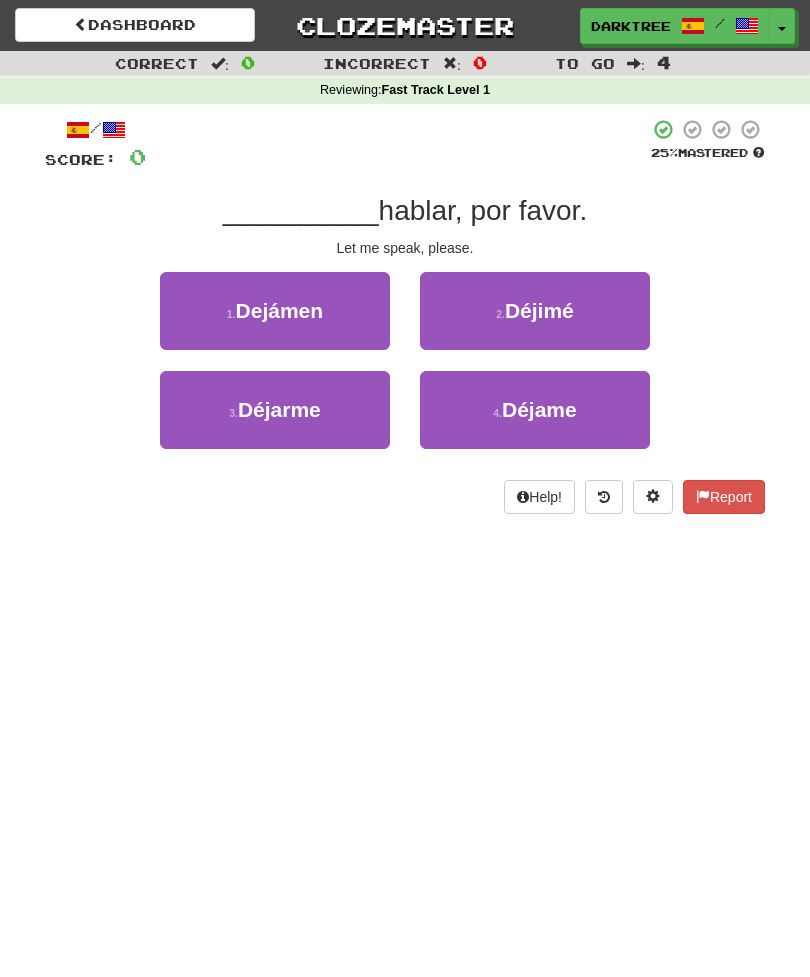 click on "4 .  Déjame" at bounding box center [535, 410] 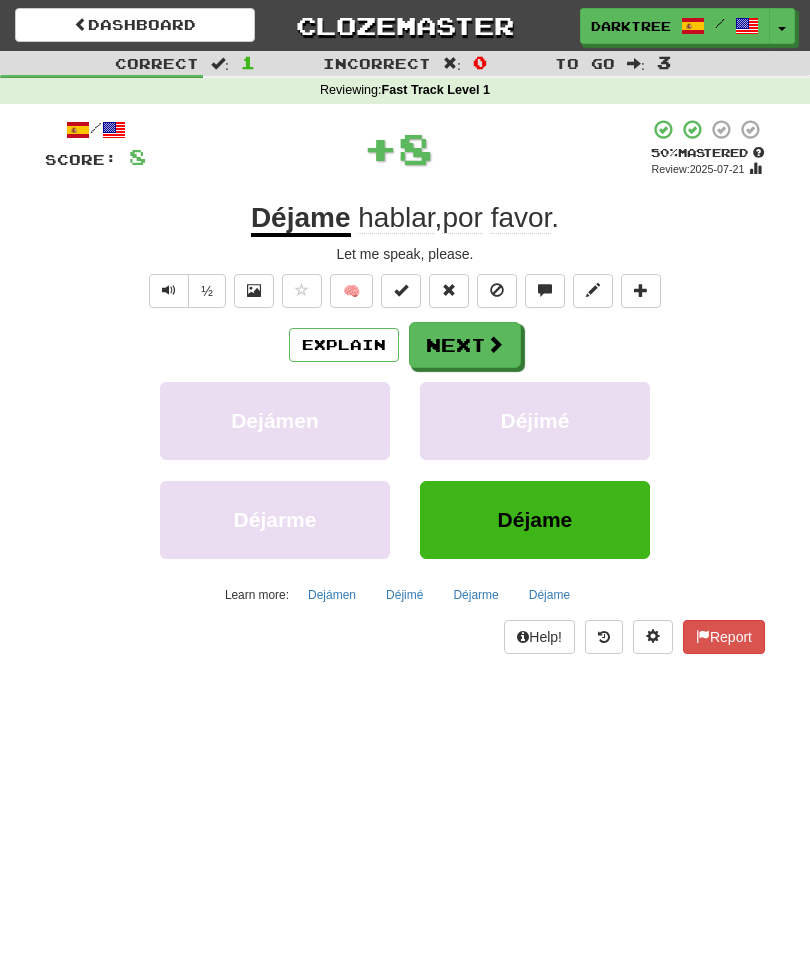 click at bounding box center (495, 344) 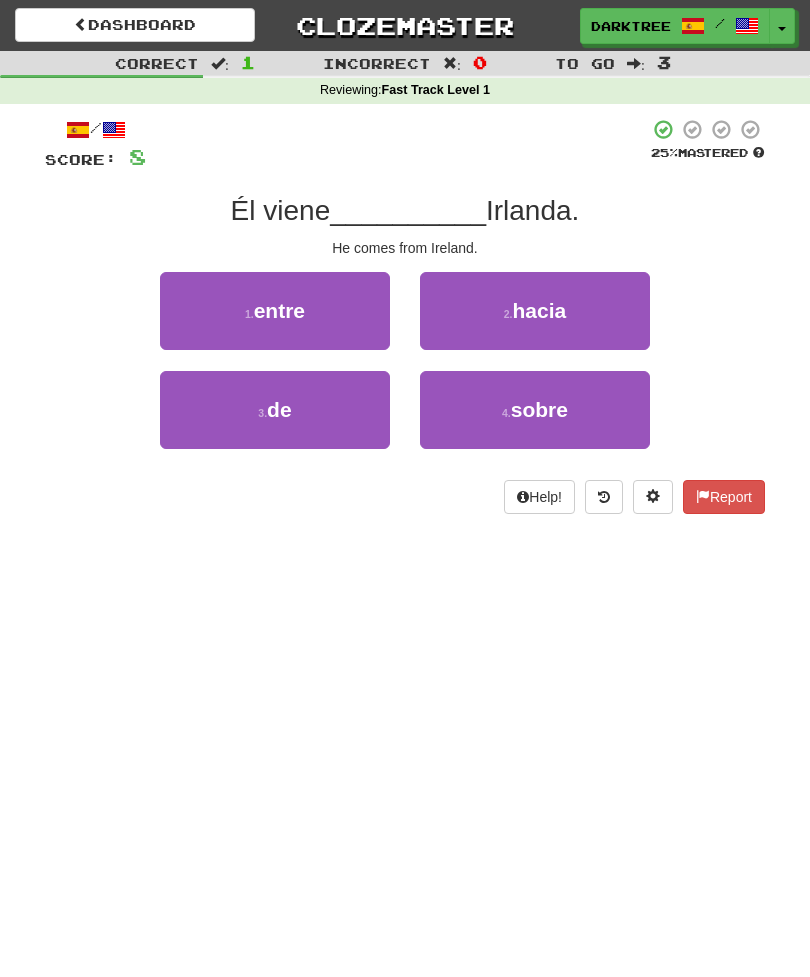 click on "3 .  de" at bounding box center [275, 410] 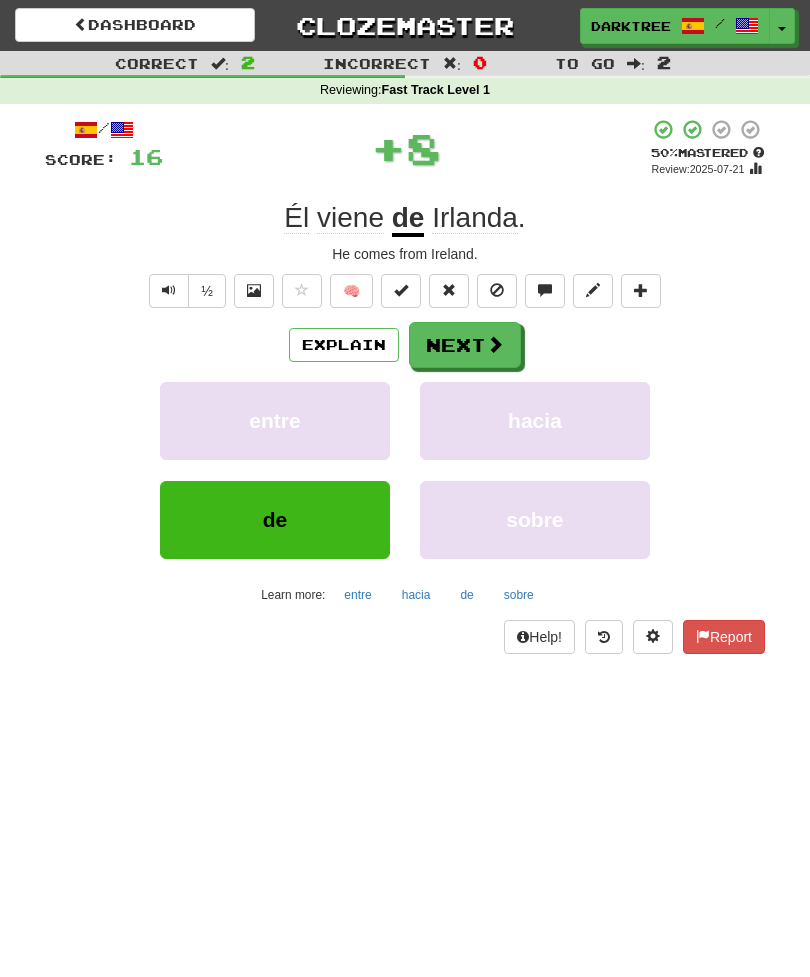 click at bounding box center [495, 344] 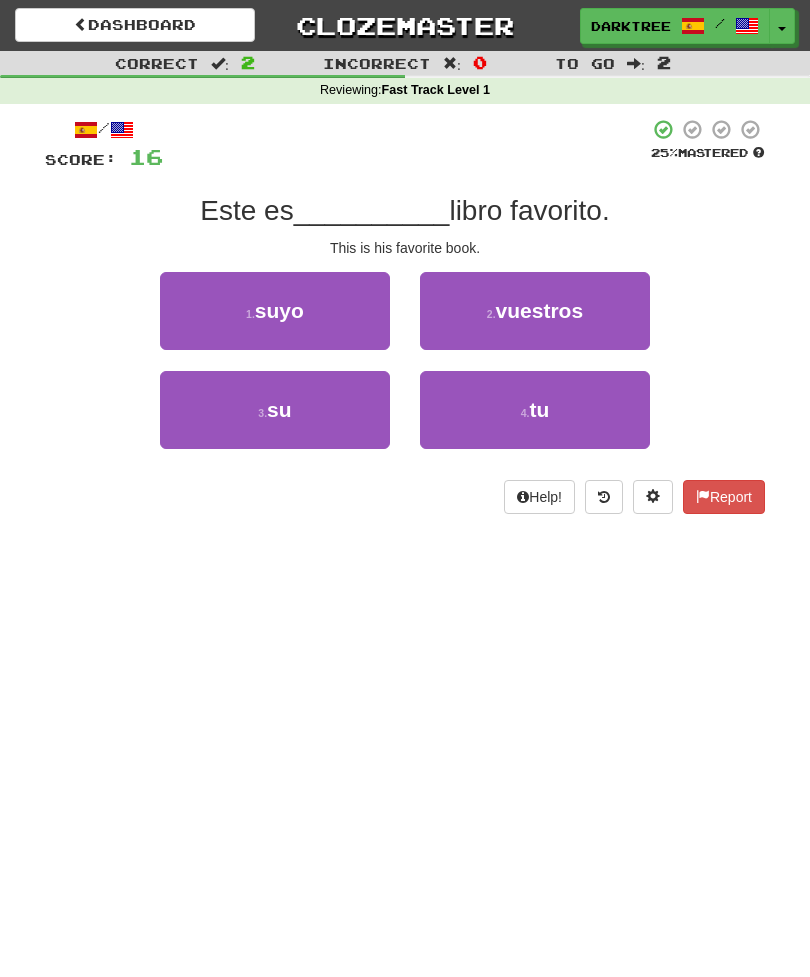 click on "3 .  su" at bounding box center [275, 410] 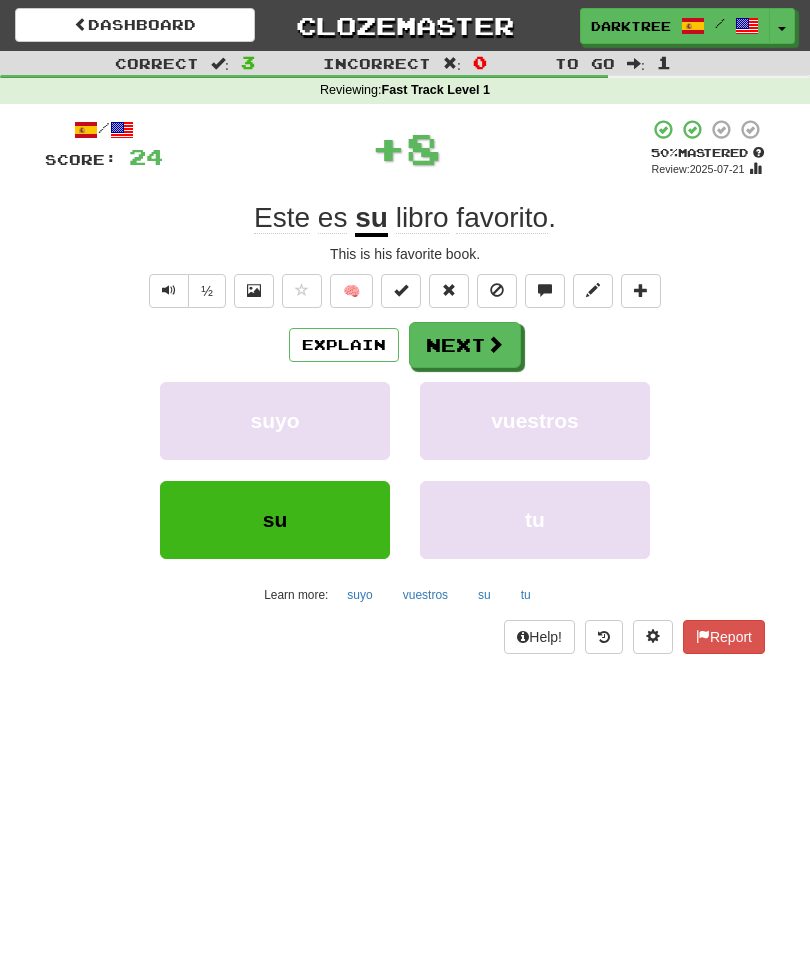 click on "Next" at bounding box center (465, 345) 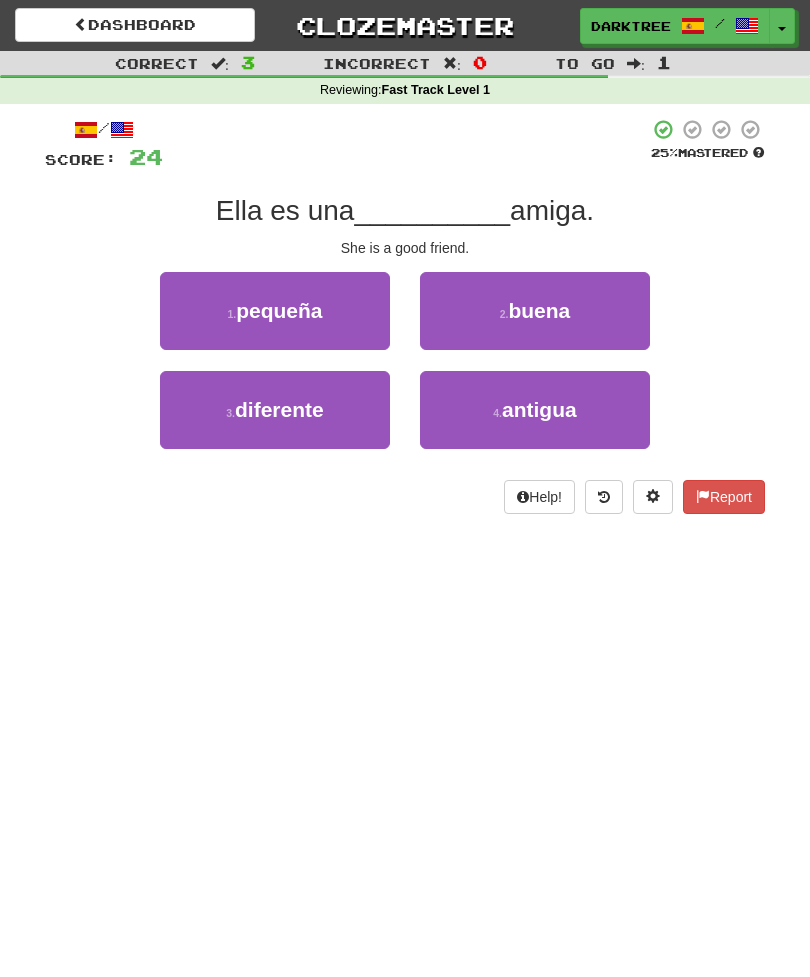 click on "2 .  buena" at bounding box center (535, 311) 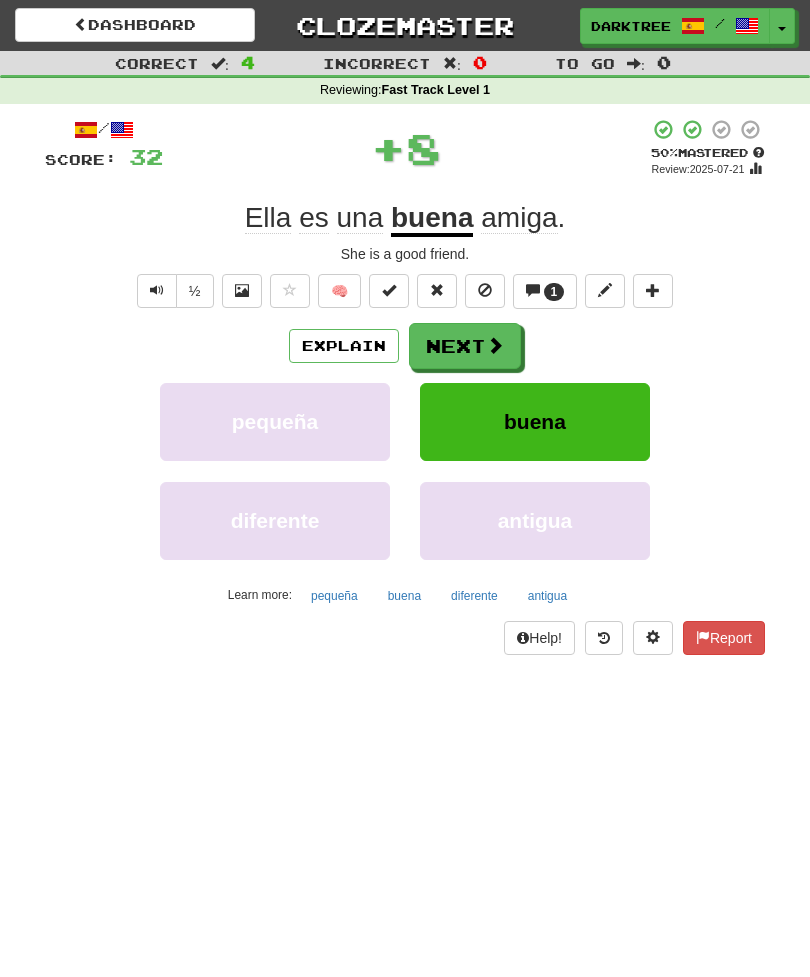 click on "Next" at bounding box center [465, 346] 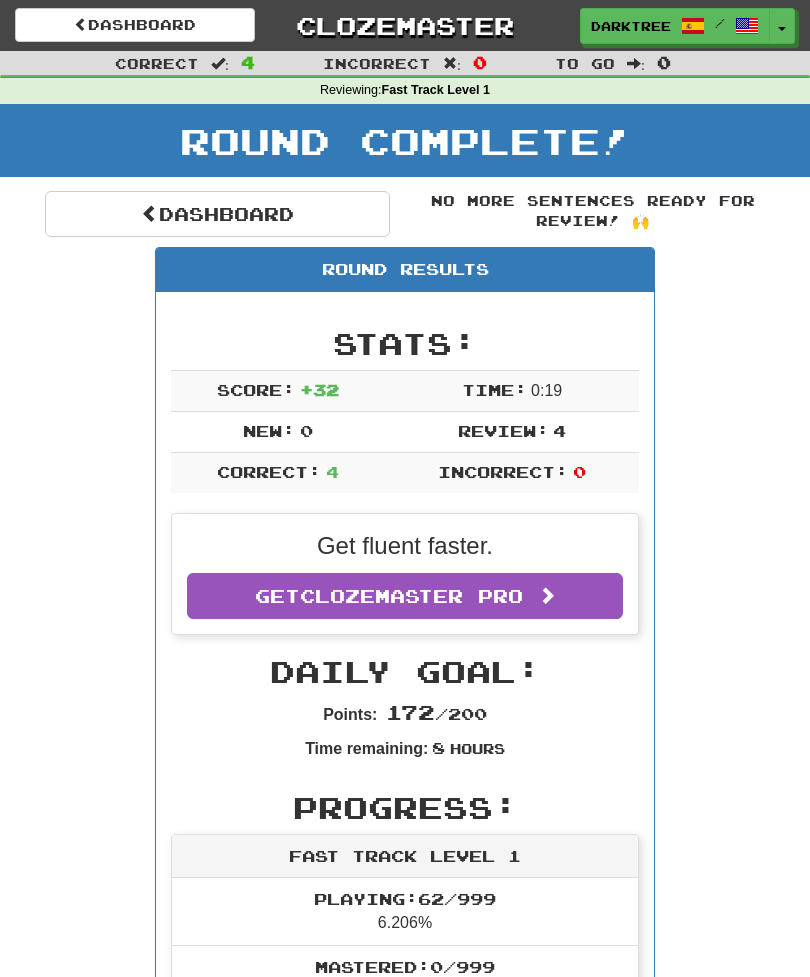 click on "Dashboard" at bounding box center [217, 214] 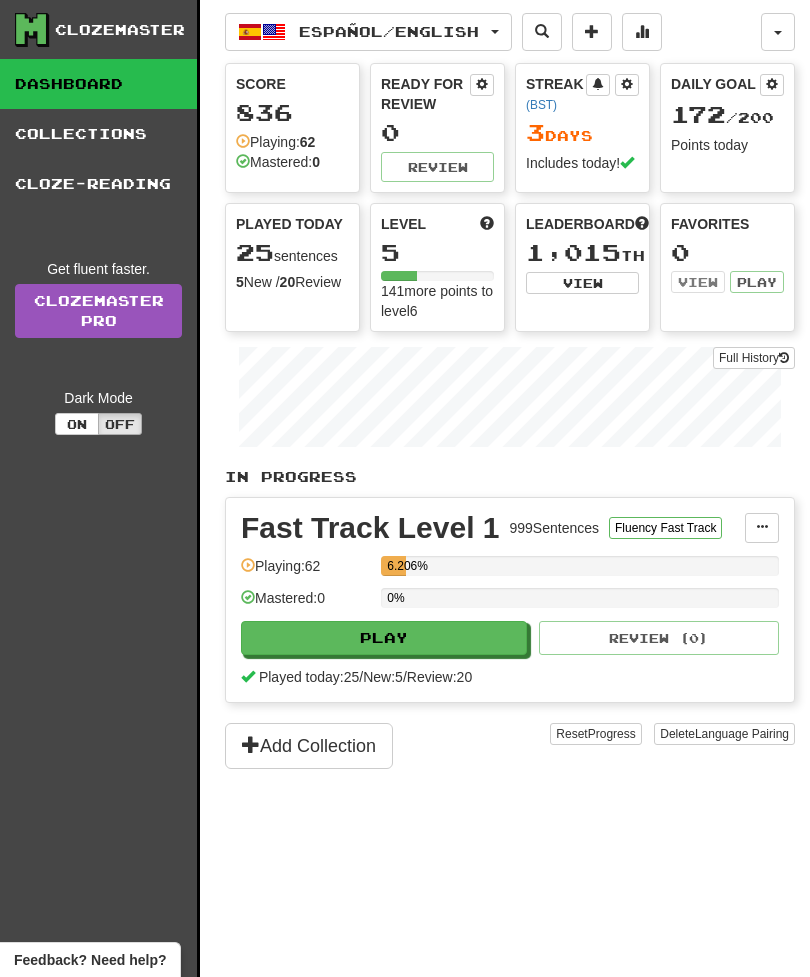 scroll, scrollTop: 0, scrollLeft: 0, axis: both 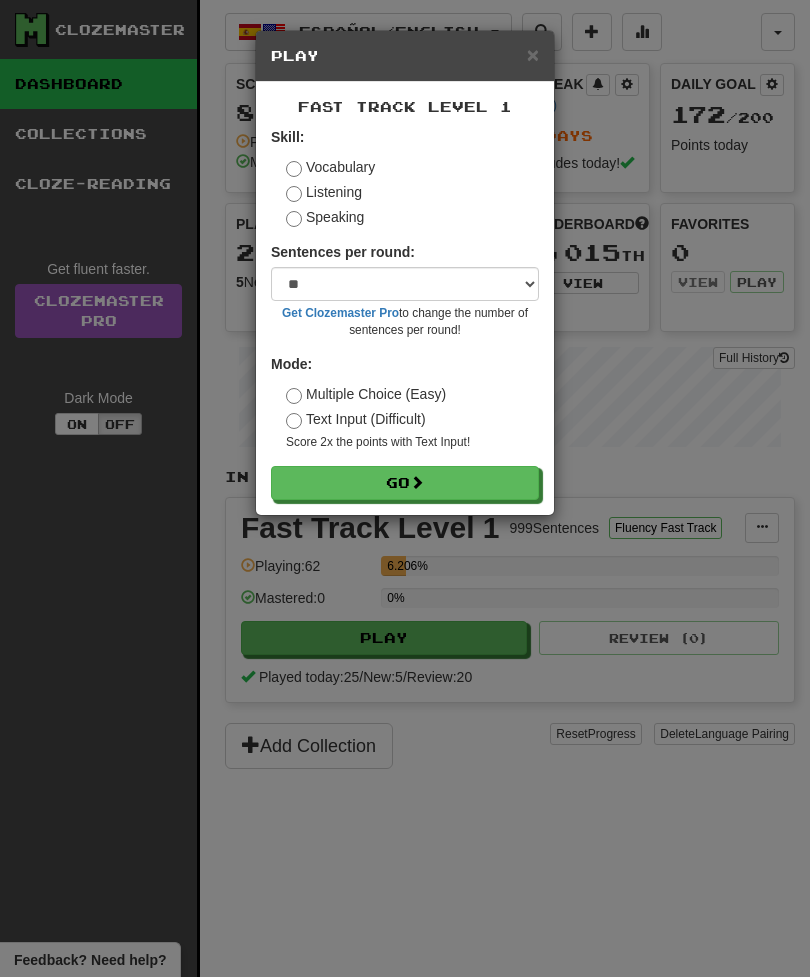 click on "Go" at bounding box center (405, 483) 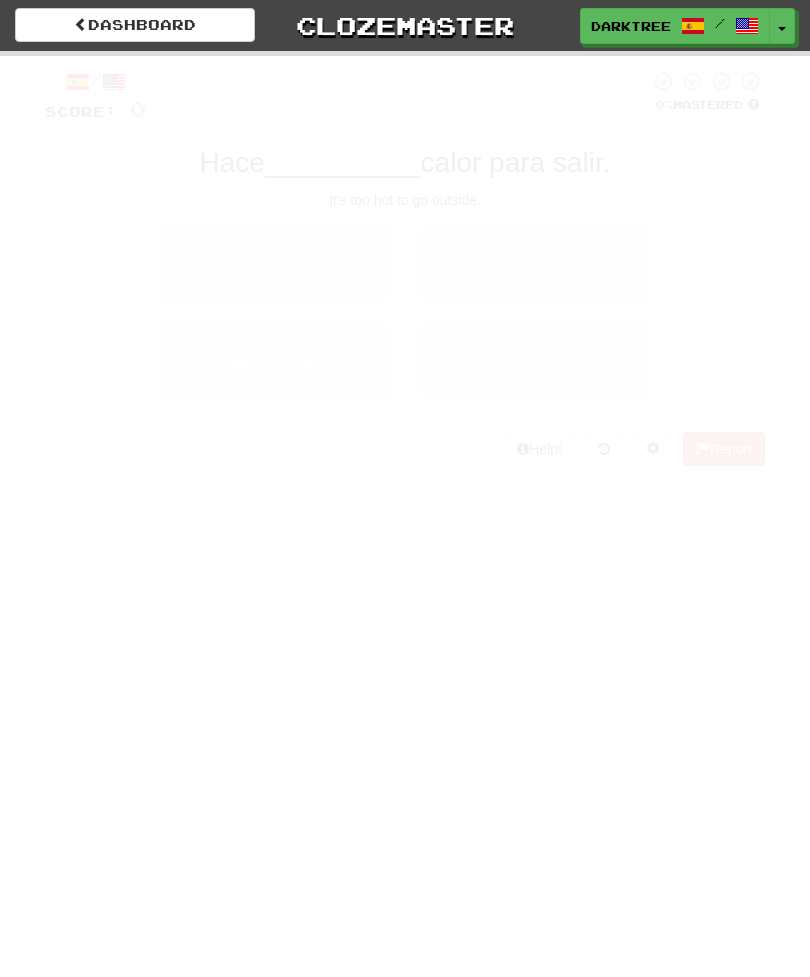 scroll, scrollTop: 0, scrollLeft: 0, axis: both 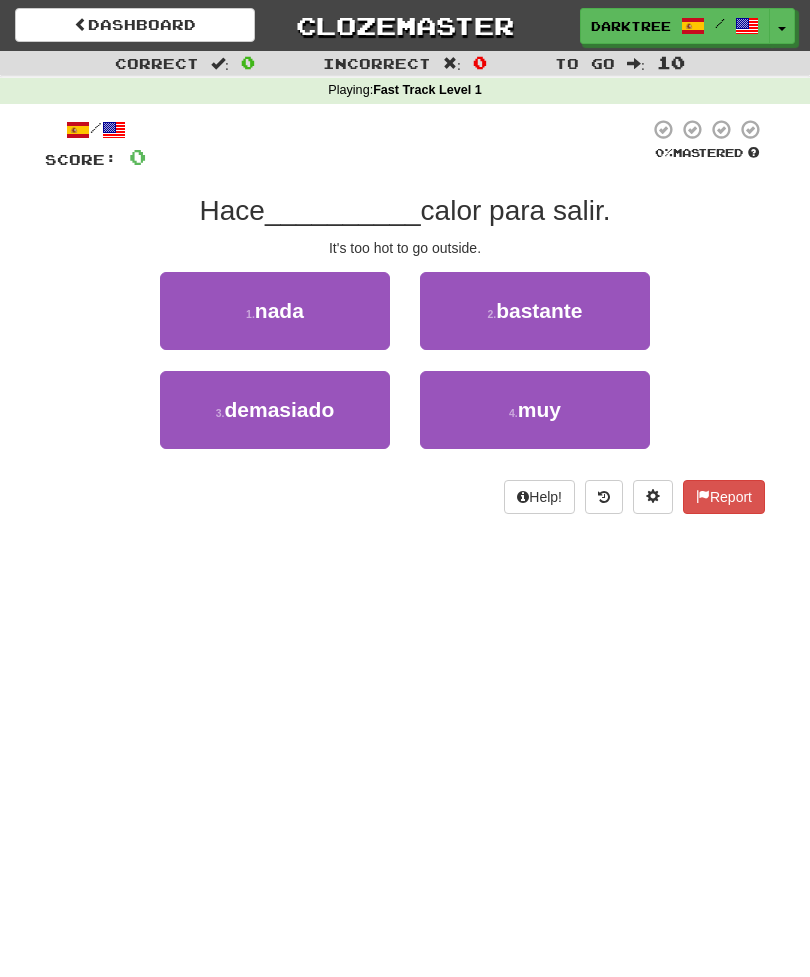 click on "demasiado" at bounding box center [280, 409] 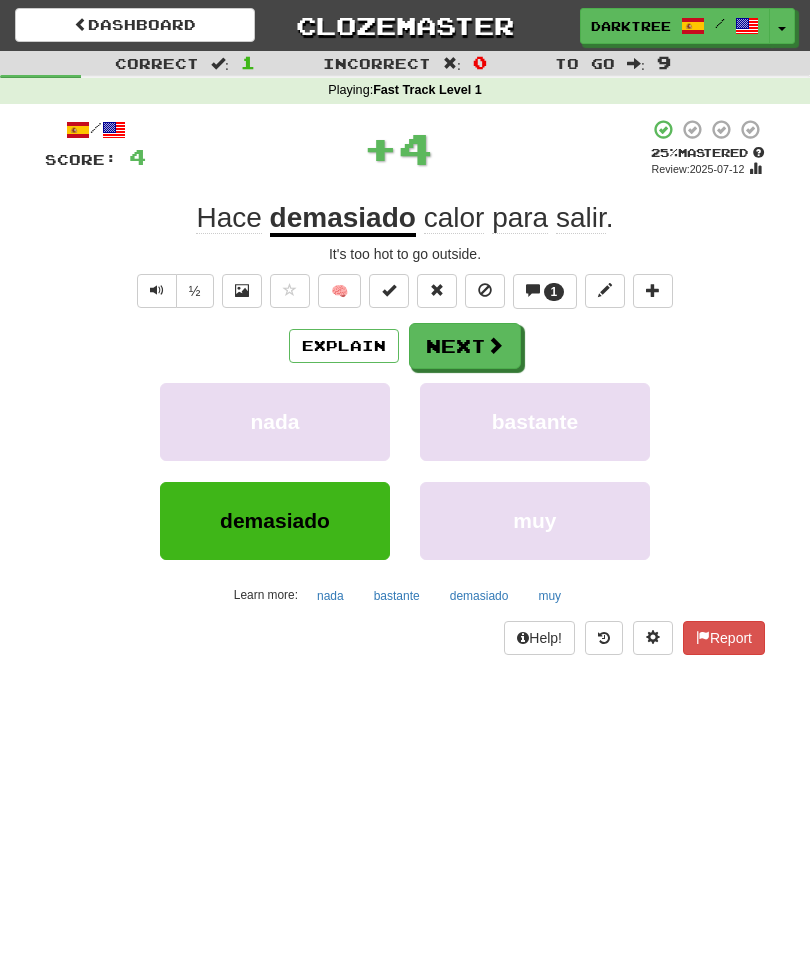 click on "Next" at bounding box center (465, 346) 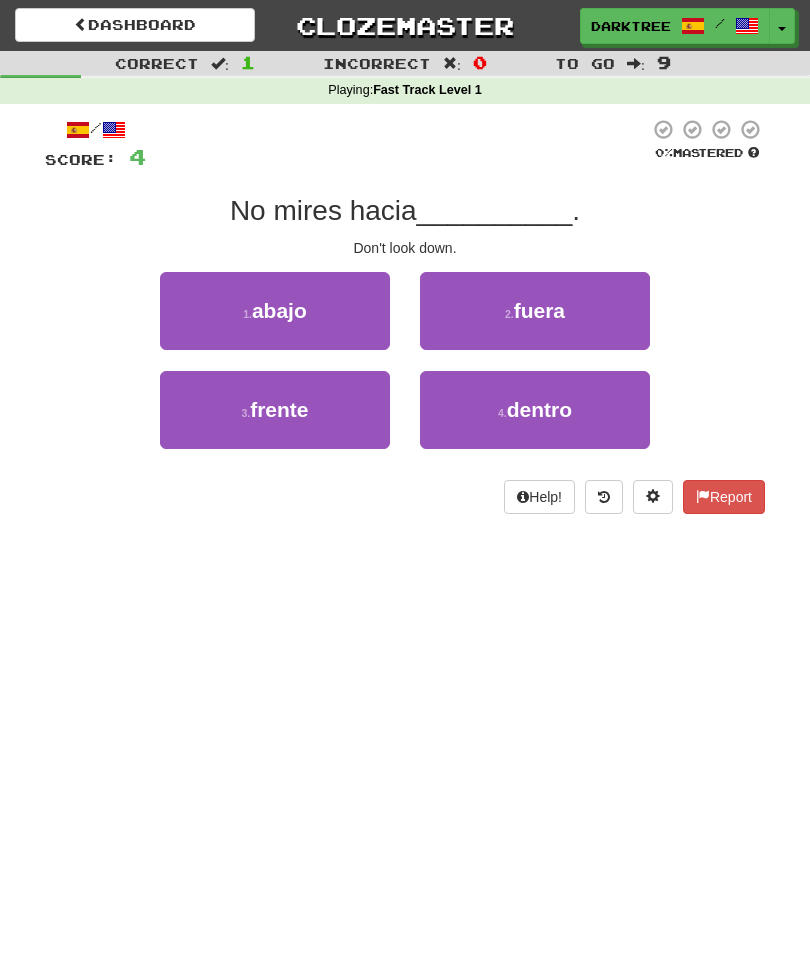 click on "1 .  abajo" at bounding box center [275, 311] 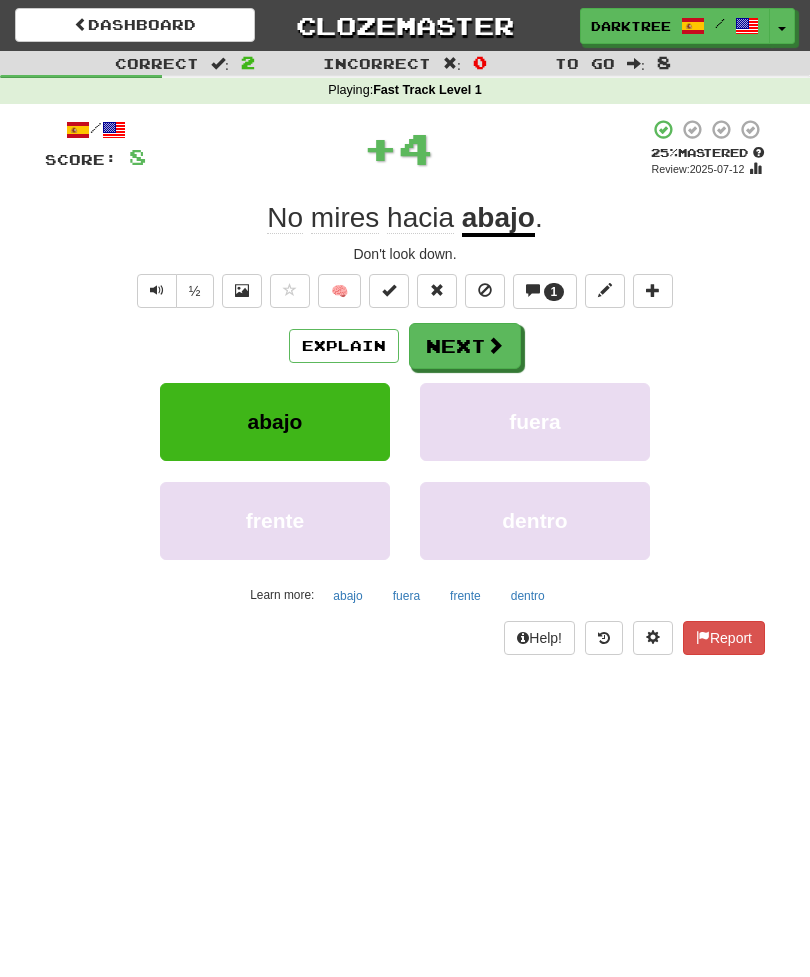 click on "Next" at bounding box center (465, 346) 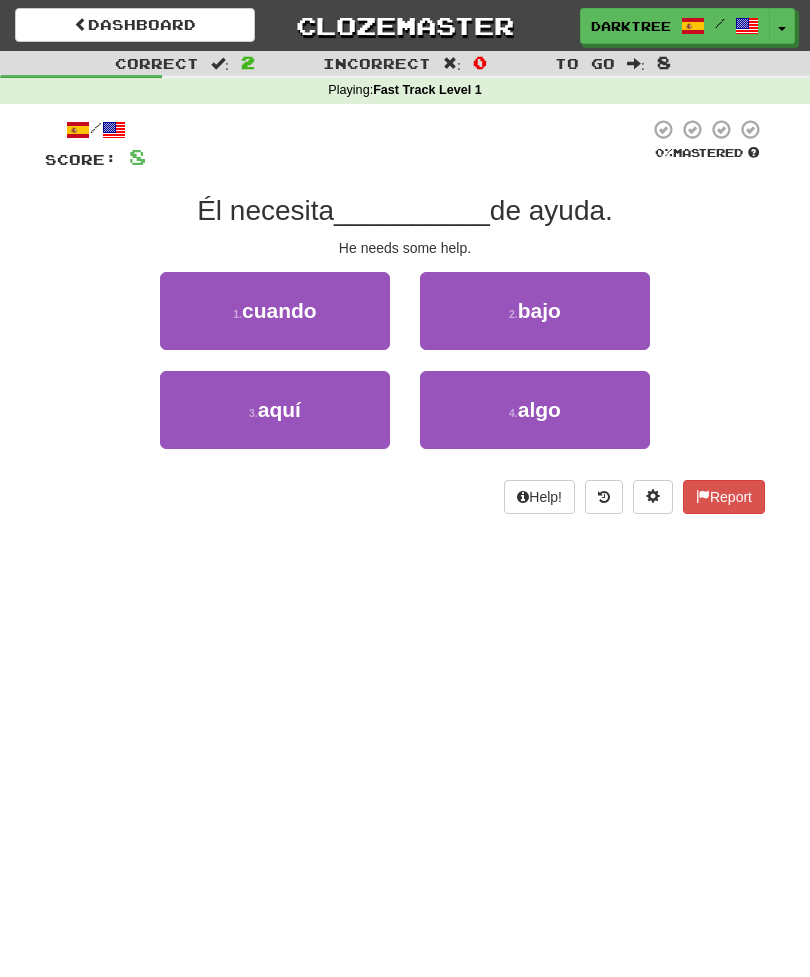 click on "4 .  algo" at bounding box center [535, 410] 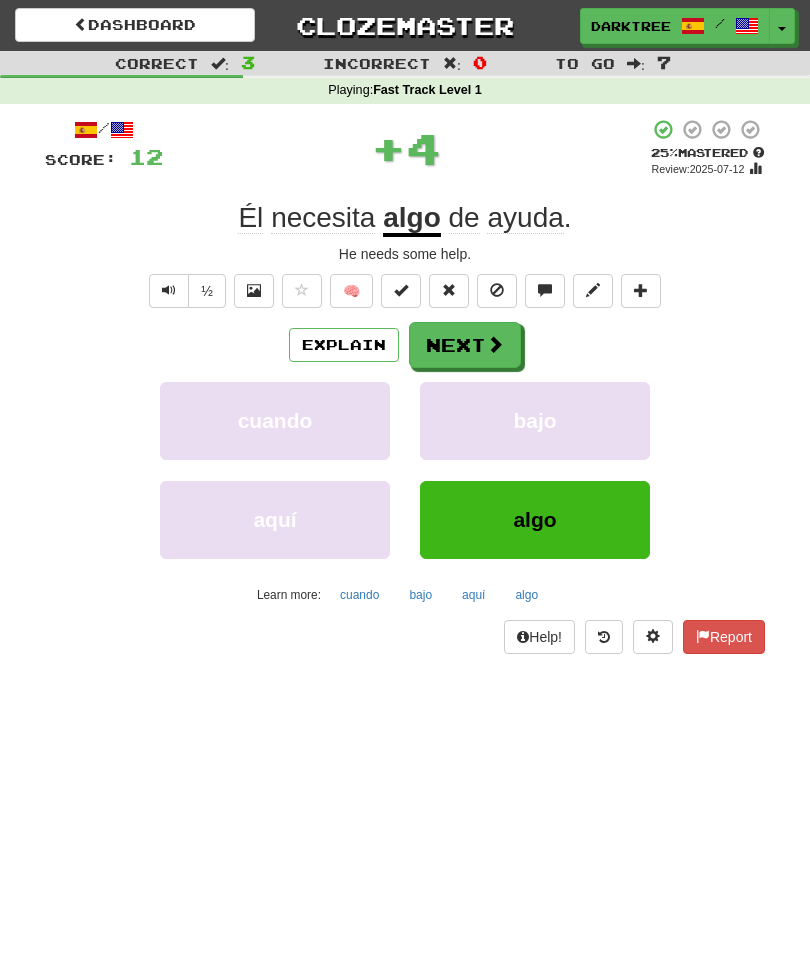 click at bounding box center [495, 344] 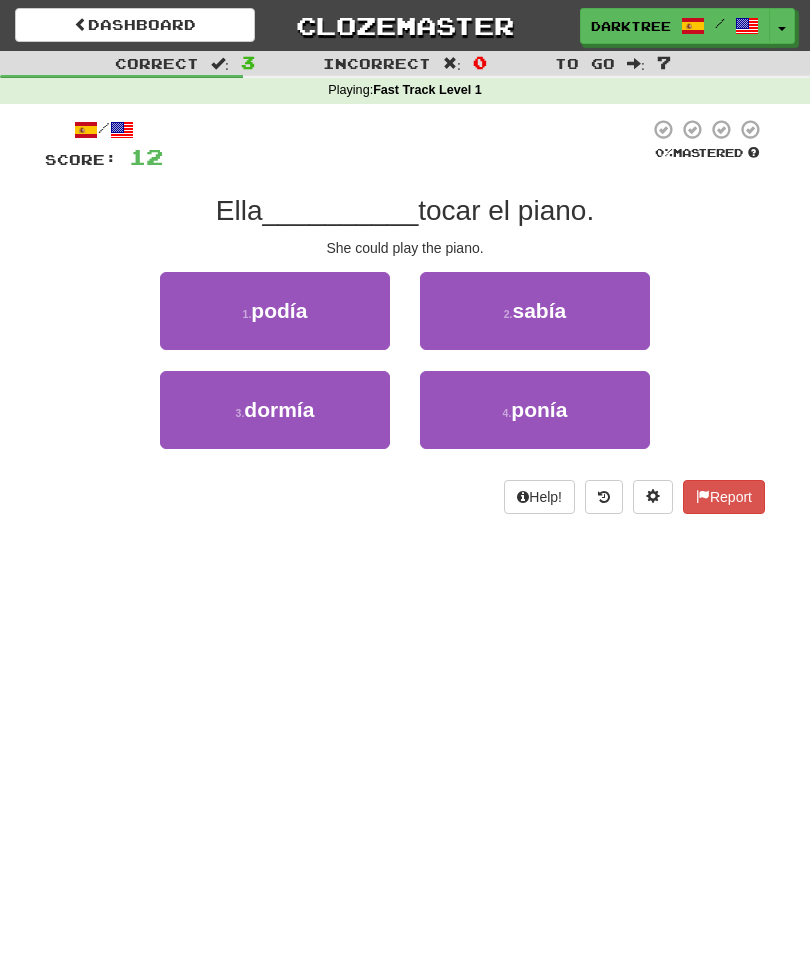 click on "1 .  podía" at bounding box center (275, 311) 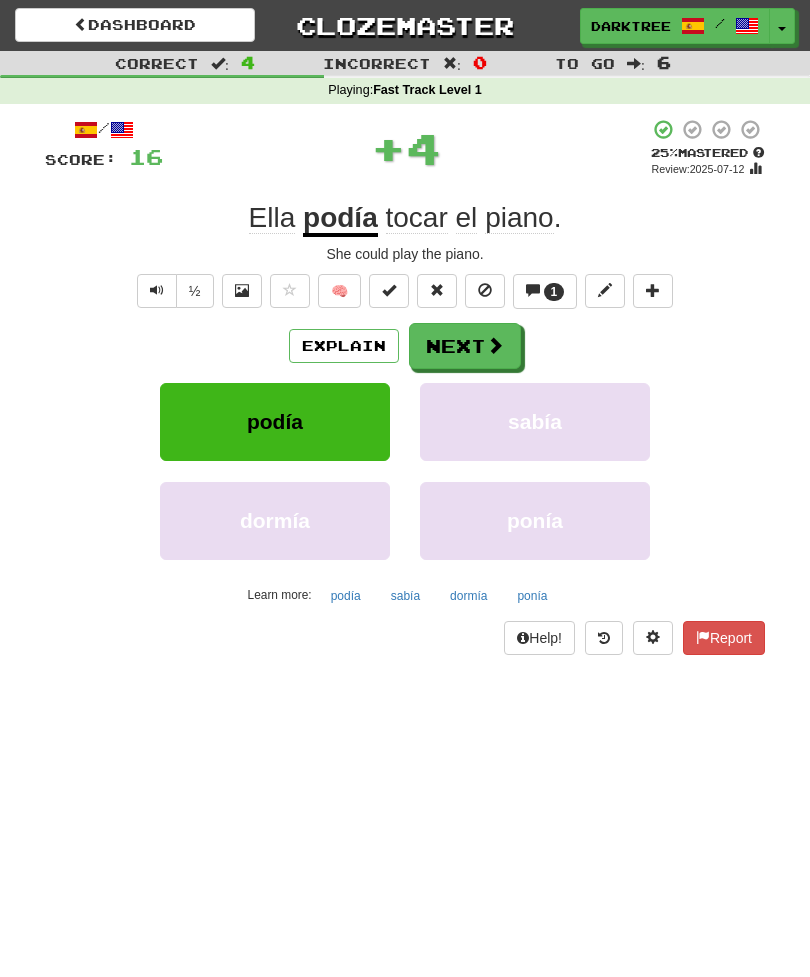 click at bounding box center (495, 345) 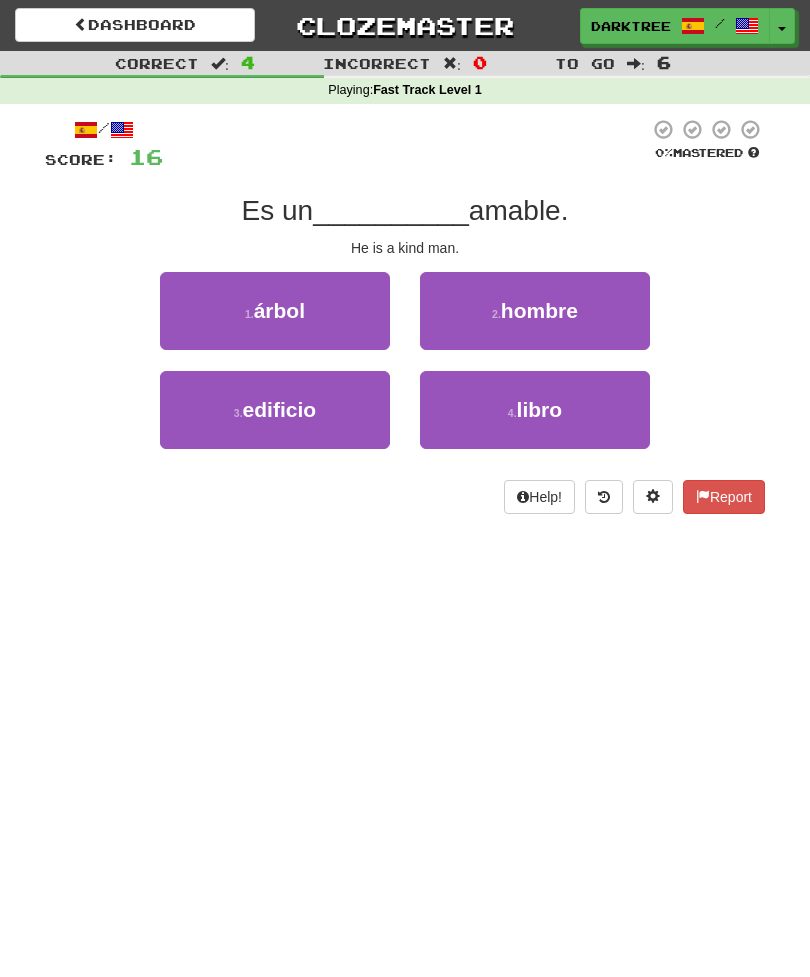 click on "hombre" at bounding box center [539, 310] 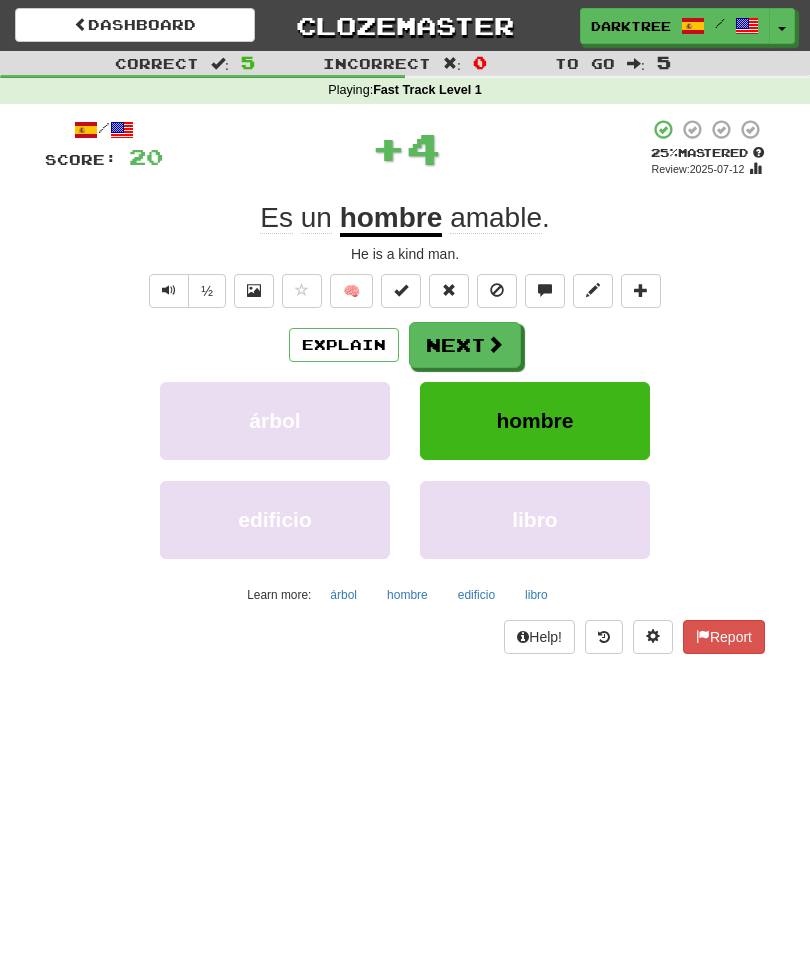 click on "Next" at bounding box center [465, 345] 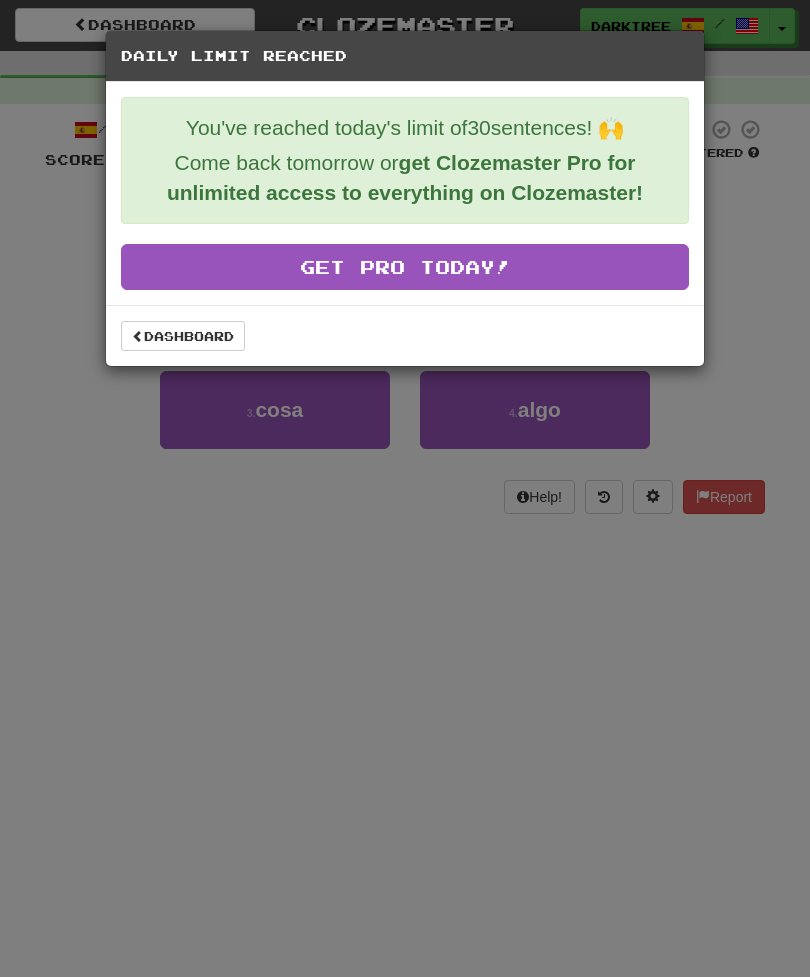 click on "Dashboard" at bounding box center (183, 336) 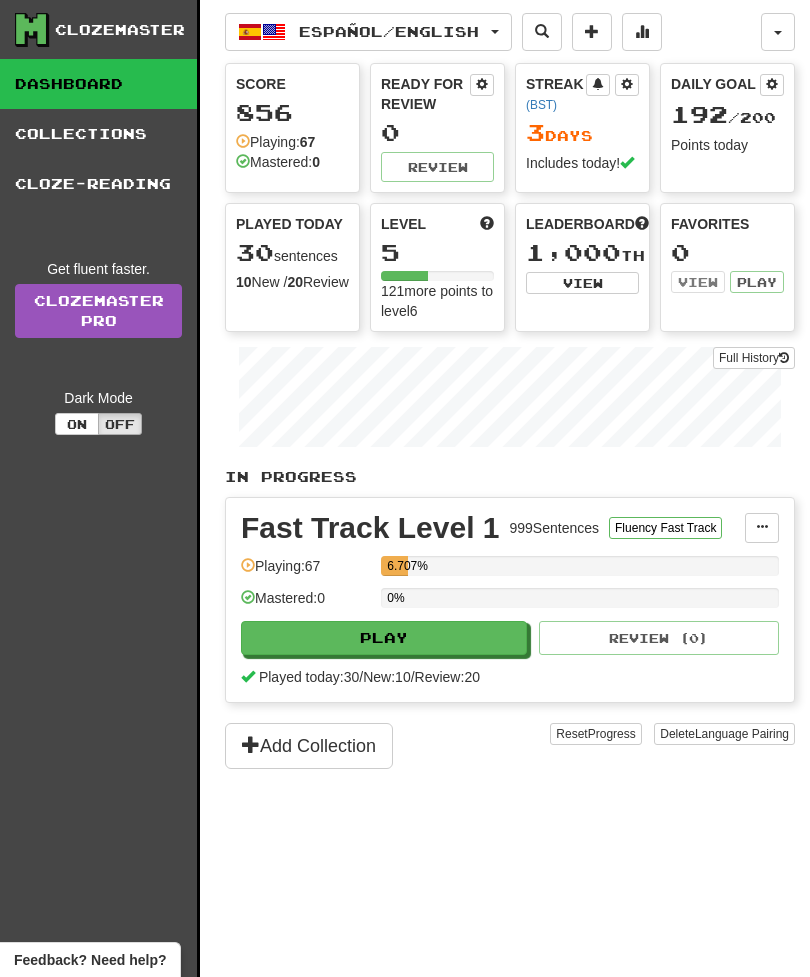 scroll, scrollTop: 0, scrollLeft: 0, axis: both 